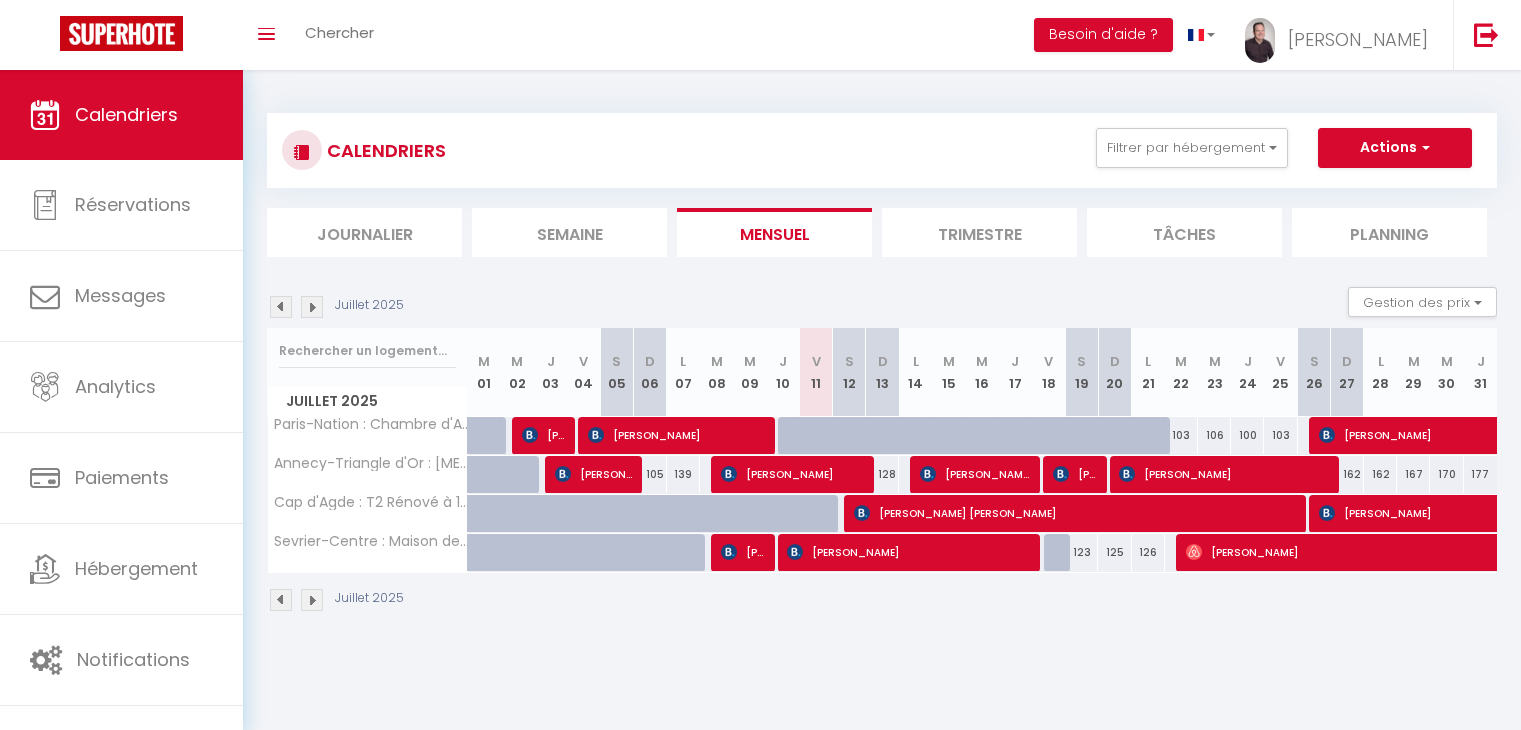 scroll, scrollTop: 0, scrollLeft: 0, axis: both 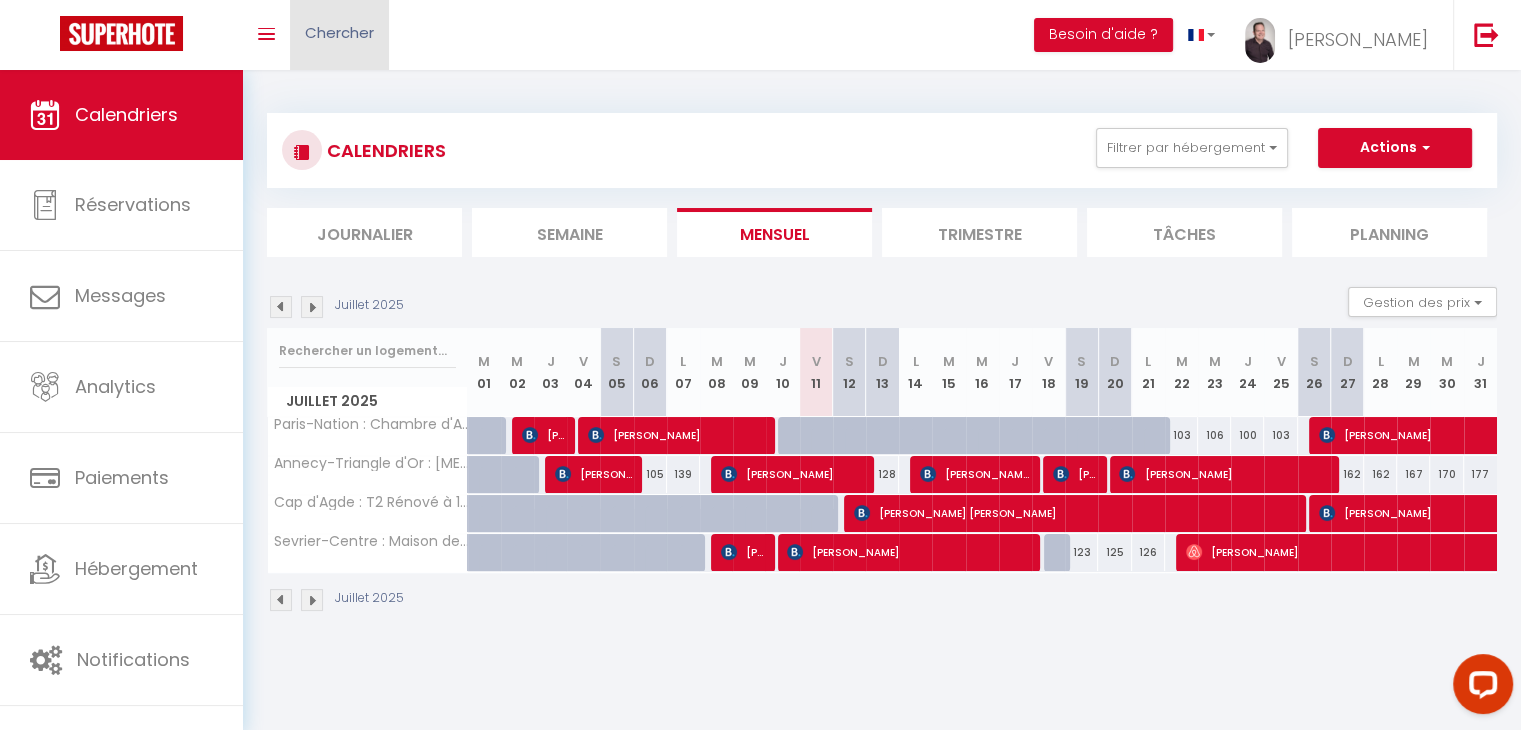 click on "Chercher" at bounding box center [339, 32] 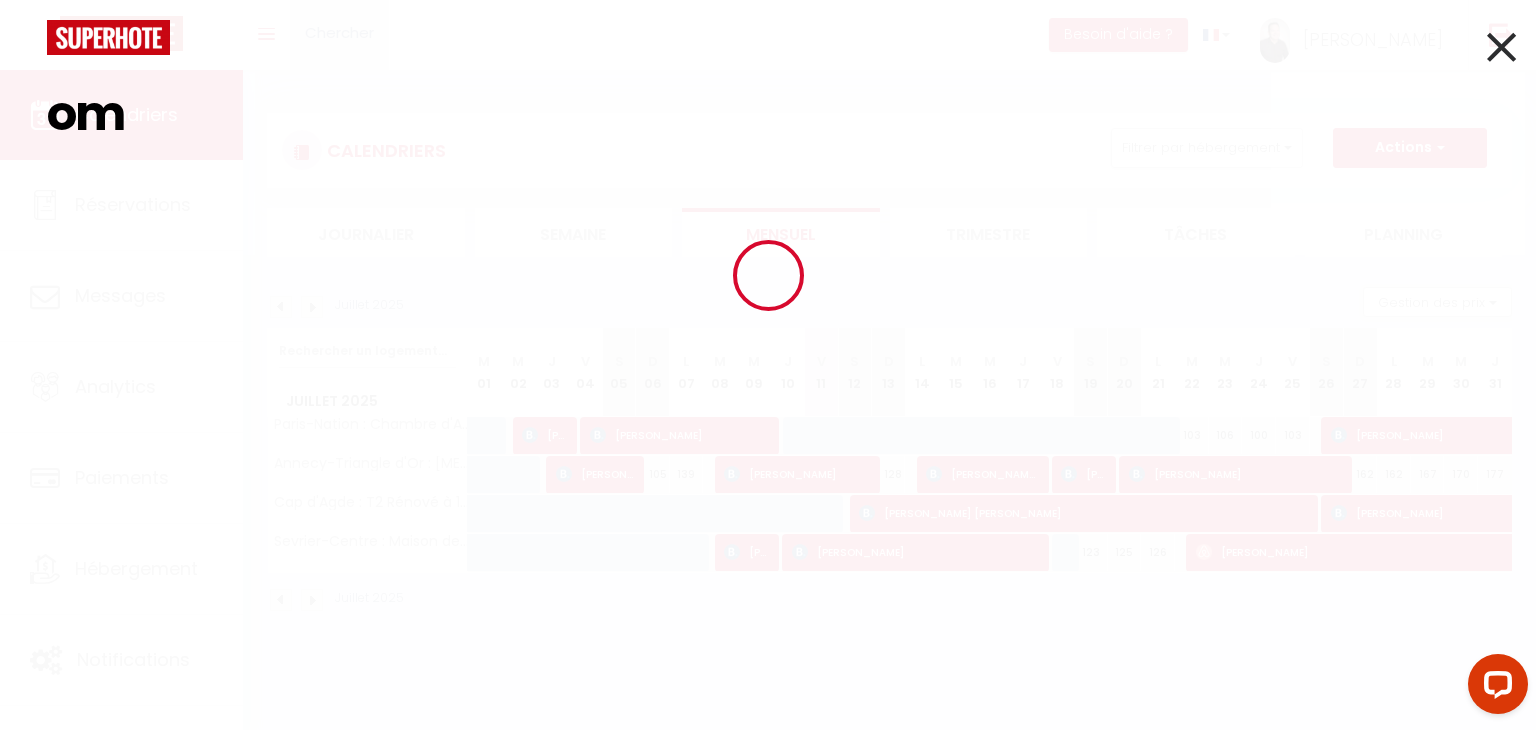 type on "o" 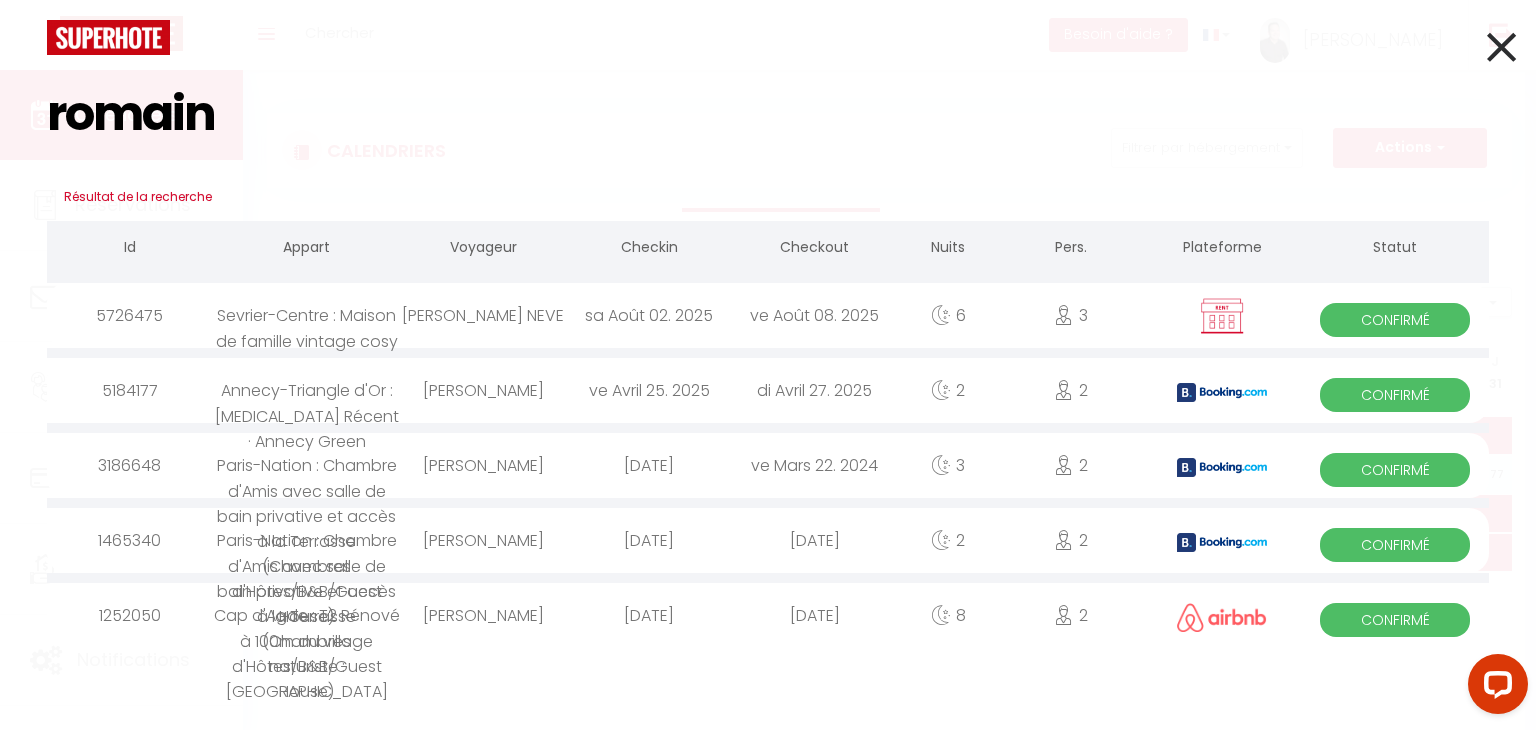 type on "romain" 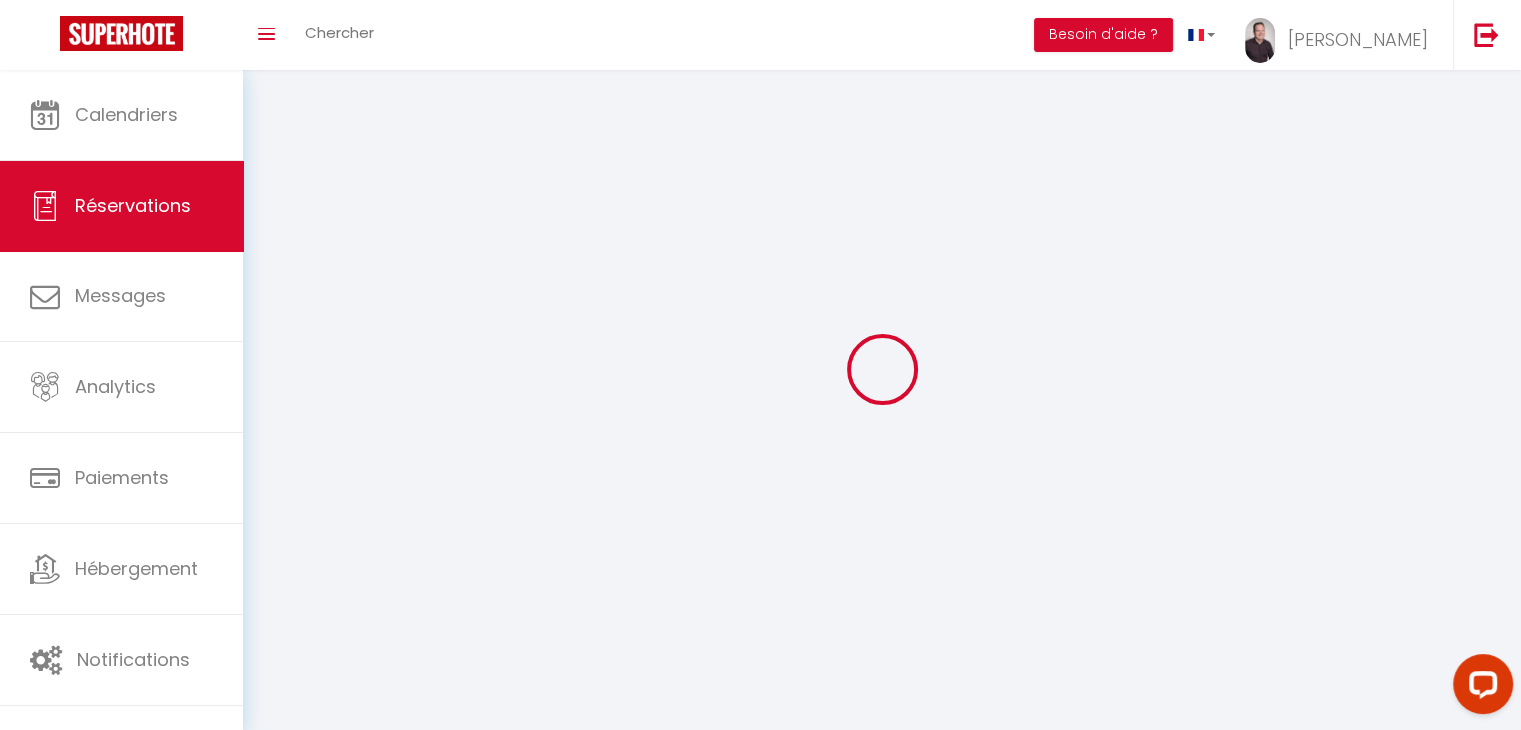 select 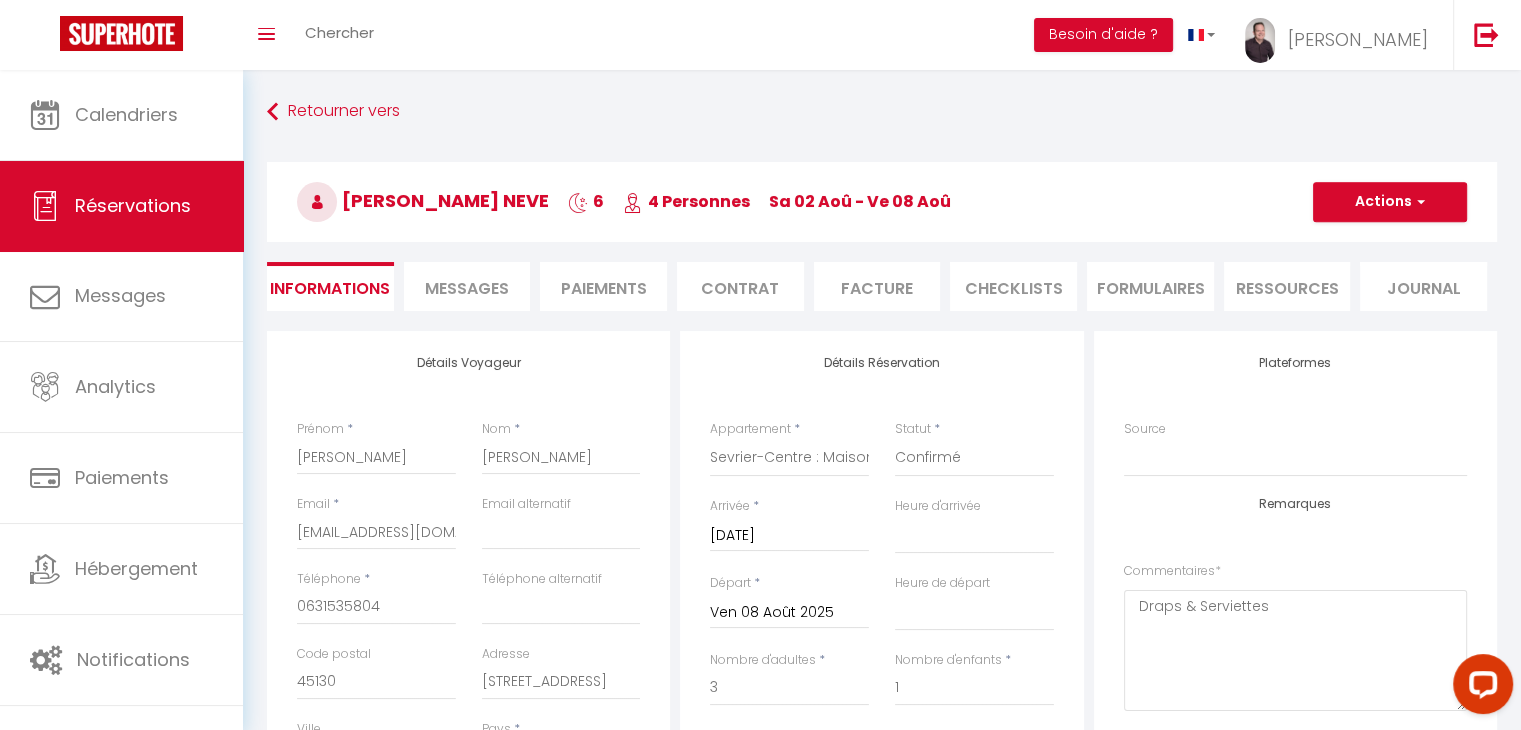 type on "100" 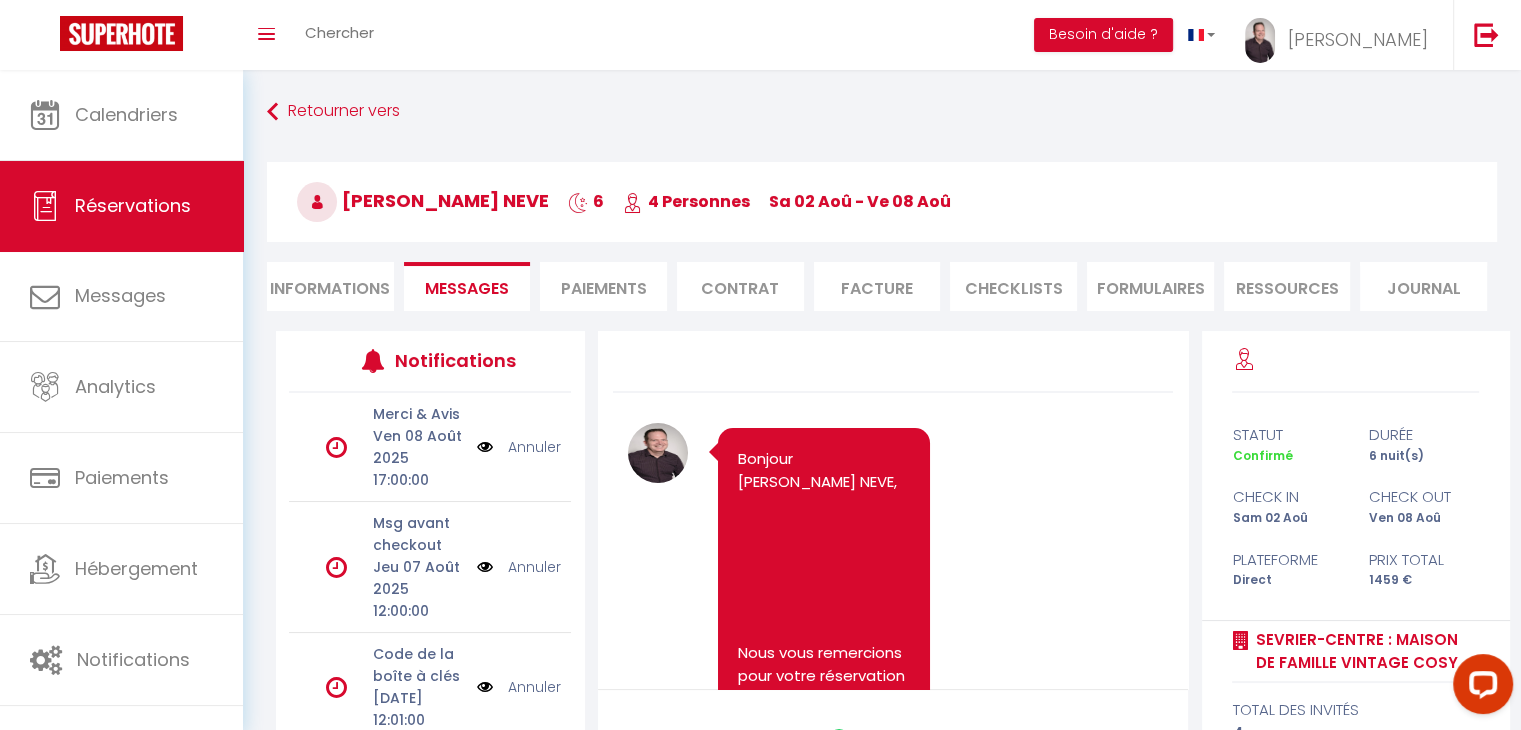 scroll, scrollTop: 515, scrollLeft: 0, axis: vertical 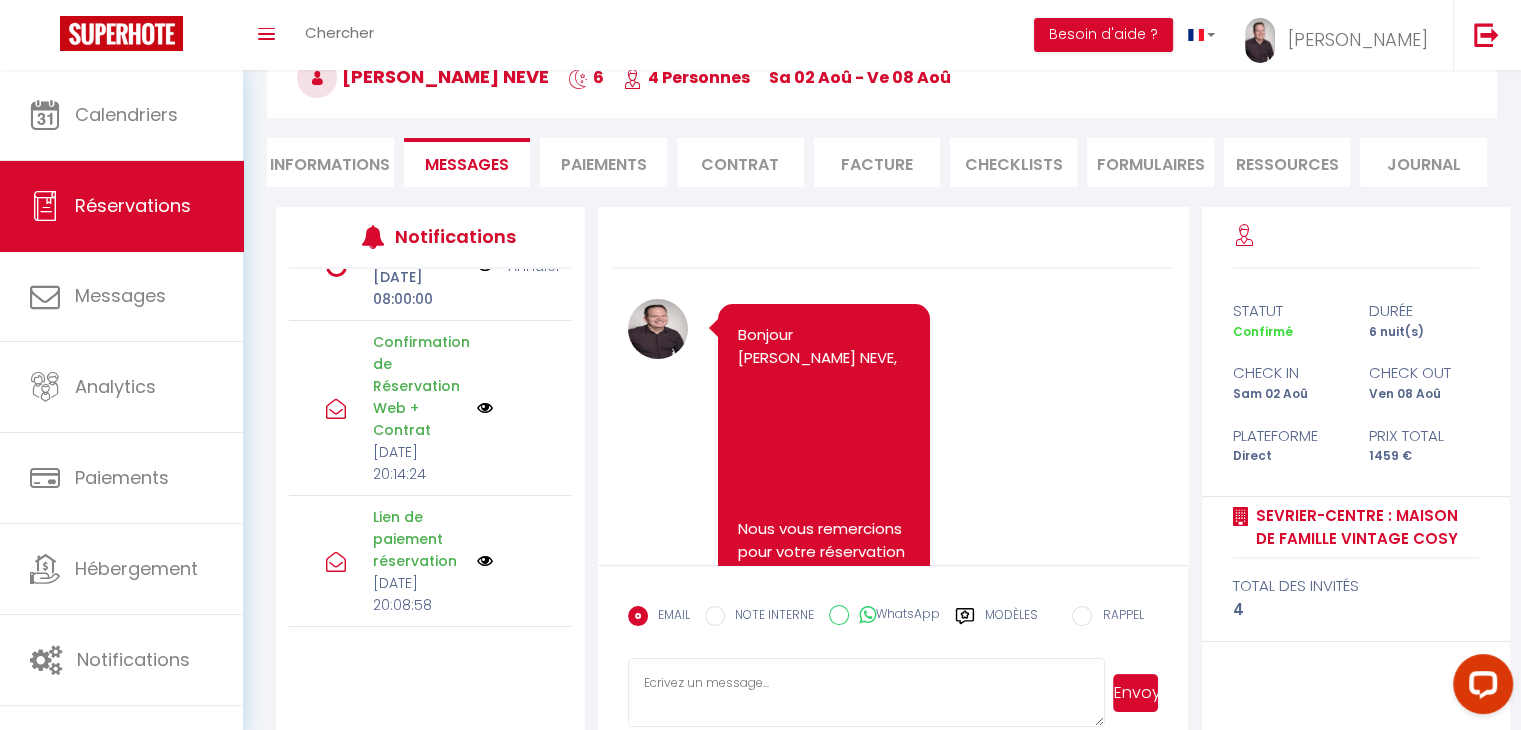 click at bounding box center (485, 561) 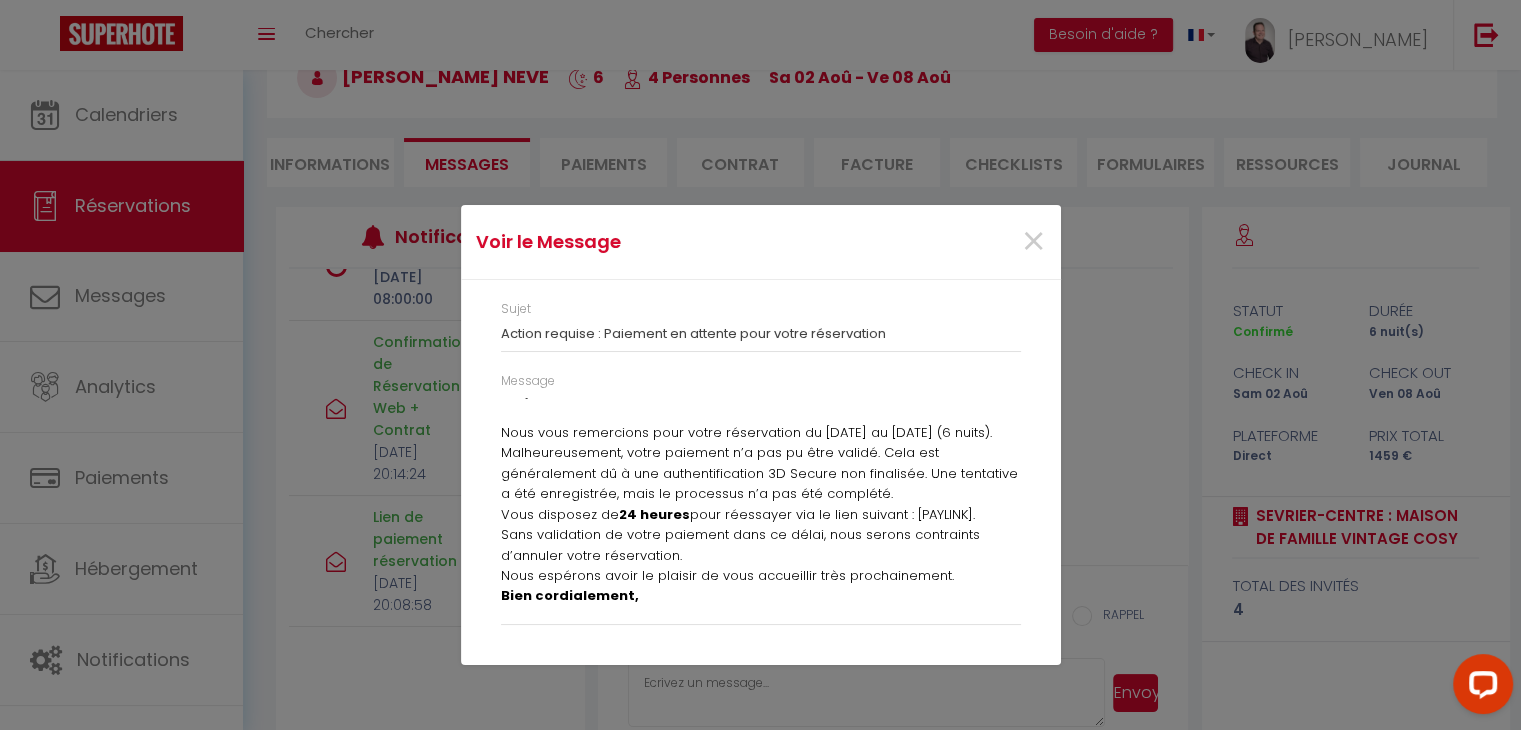 scroll, scrollTop: 15, scrollLeft: 0, axis: vertical 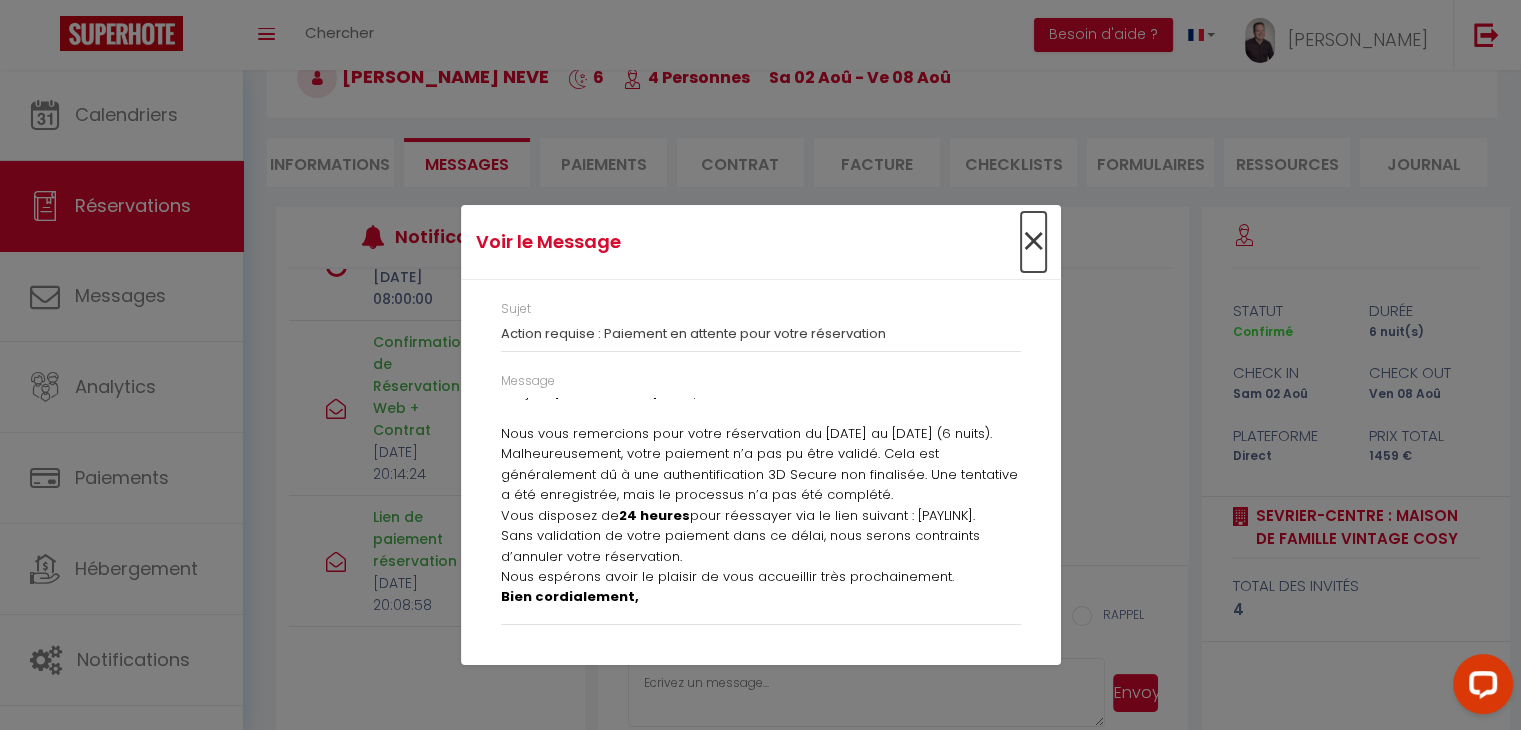 click on "×" at bounding box center [1033, 242] 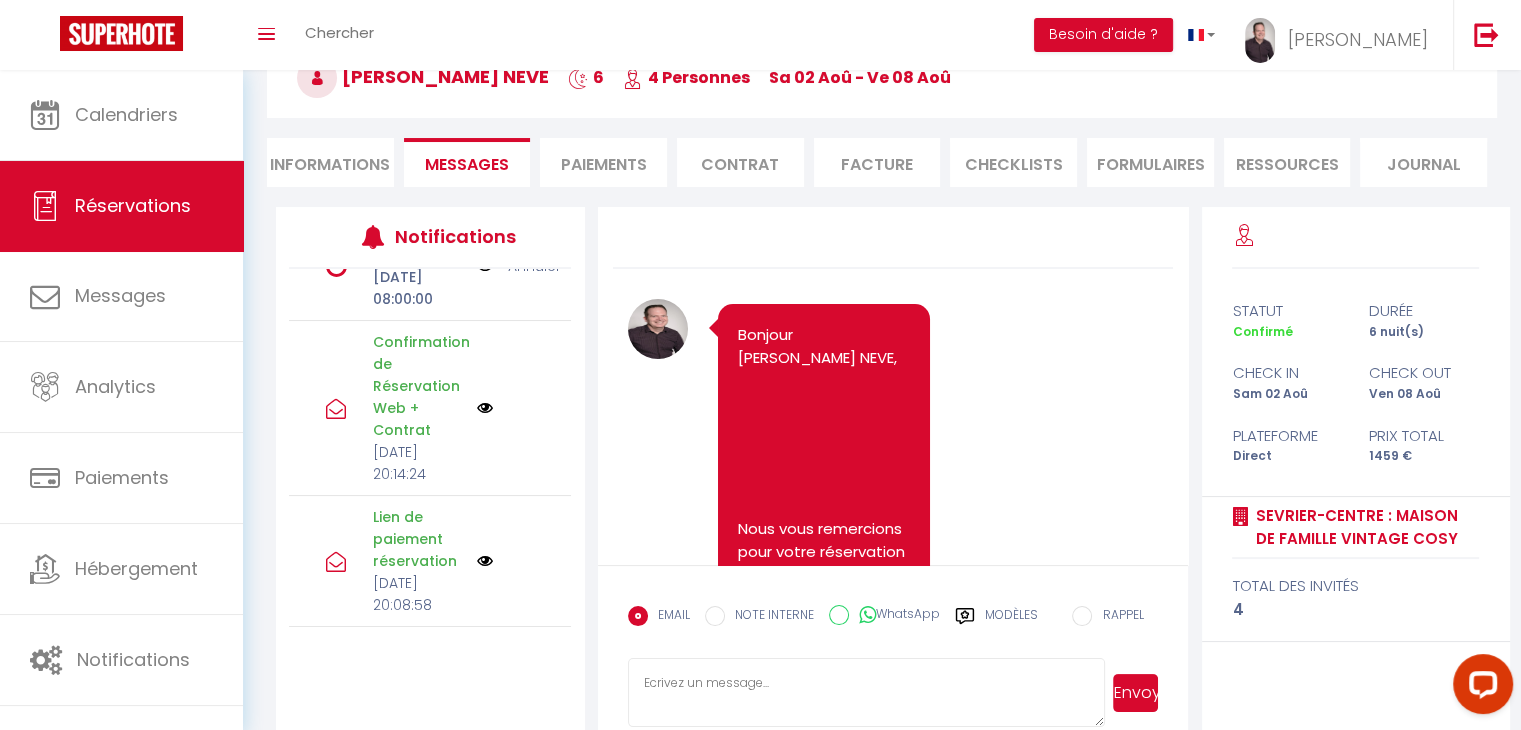 scroll, scrollTop: 0, scrollLeft: 0, axis: both 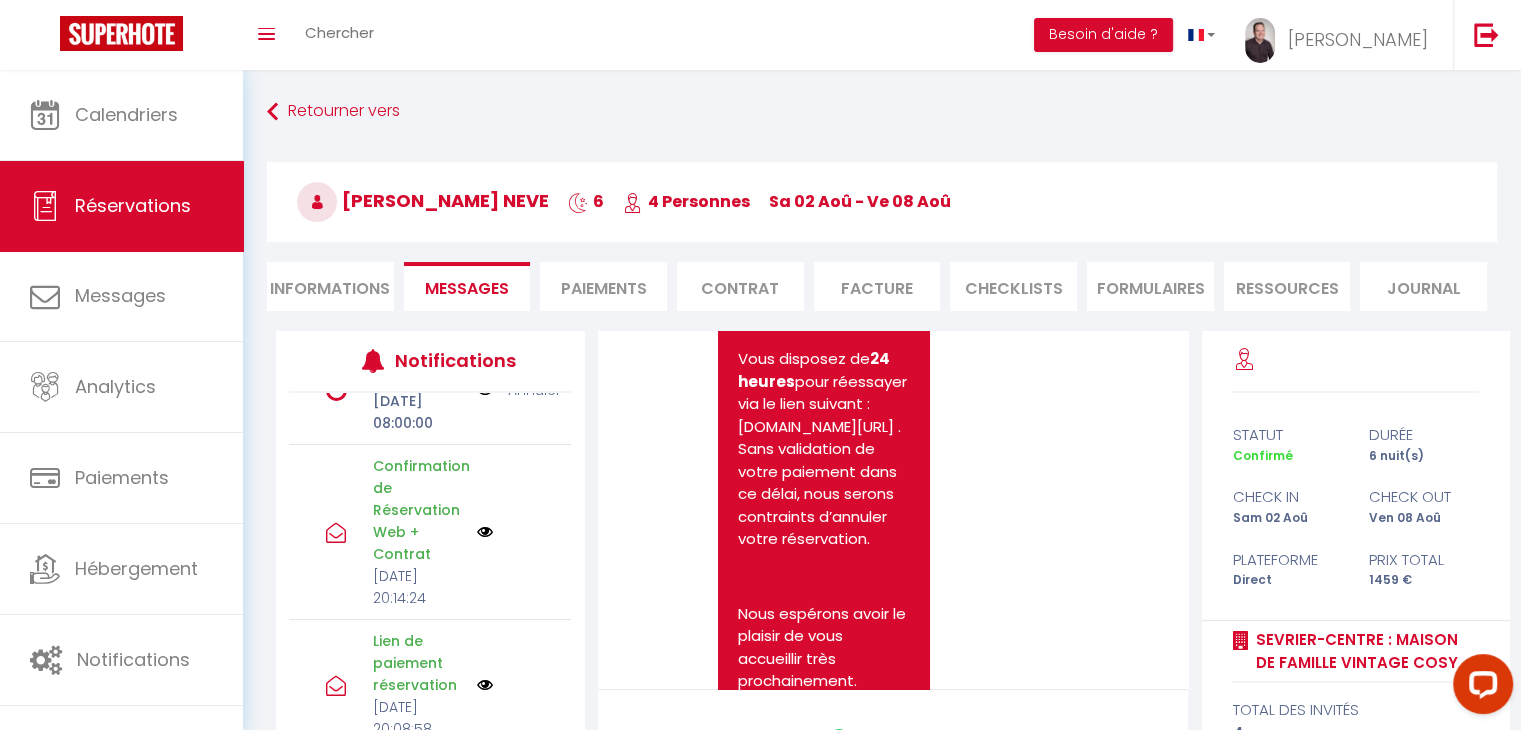 click on "Vous disposez de  24 heures  pour réessayer via le lien suivant :  superhote.com/applink/p/0iPeOgD5 .  Sans validation de votre paiement dans ce délai, nous serons contraints d’annuler votre réservation." at bounding box center [824, 449] 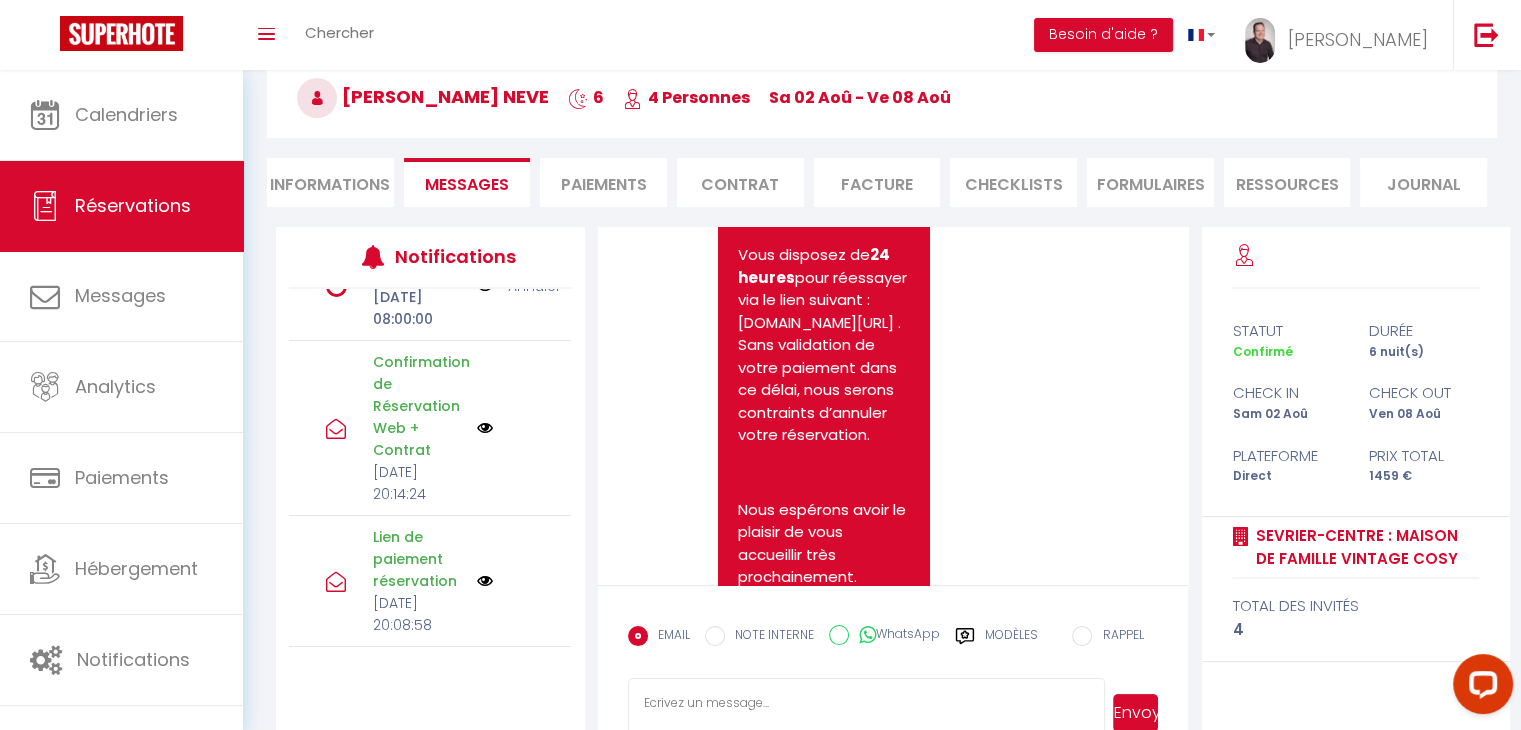 scroll, scrollTop: 104, scrollLeft: 0, axis: vertical 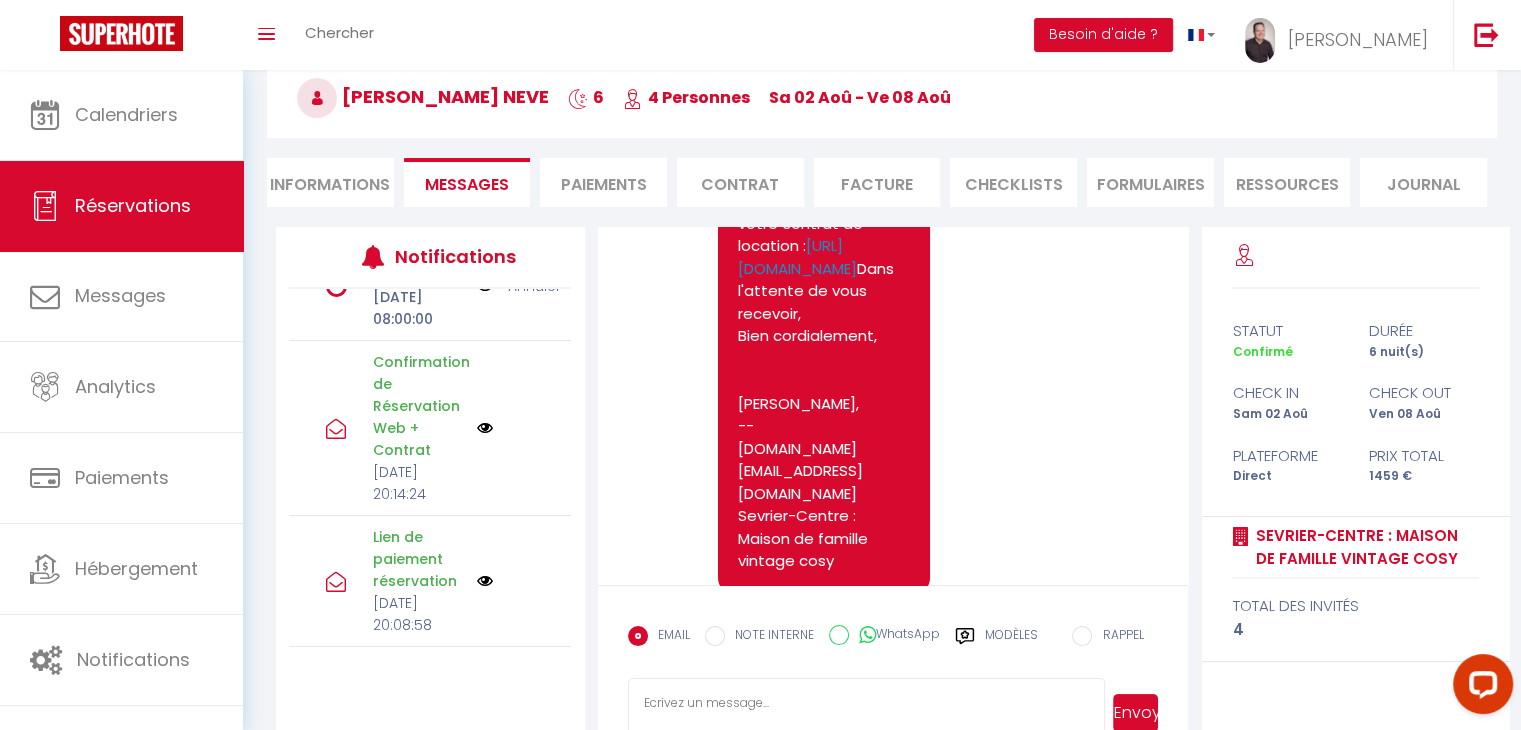 click at bounding box center (485, 428) 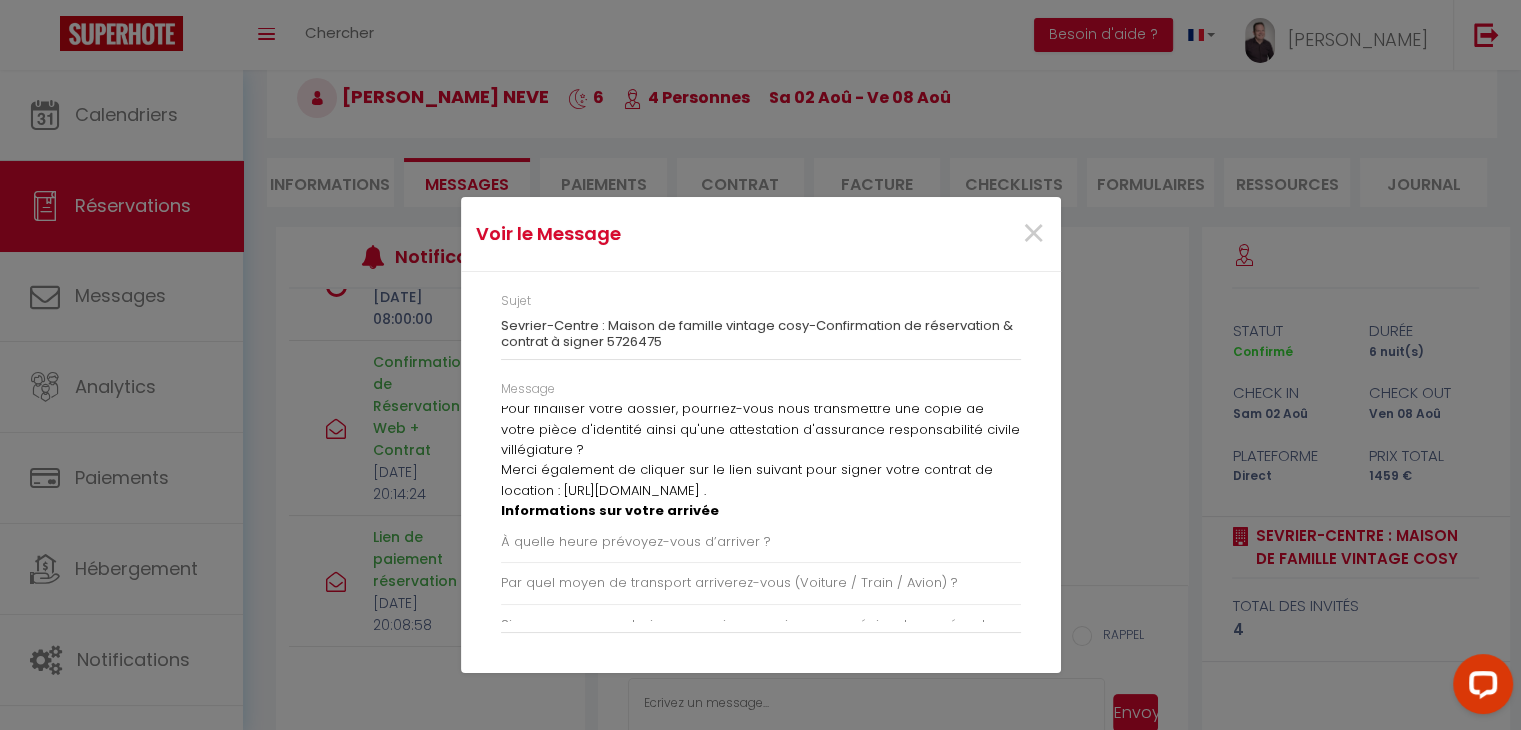scroll, scrollTop: 0, scrollLeft: 0, axis: both 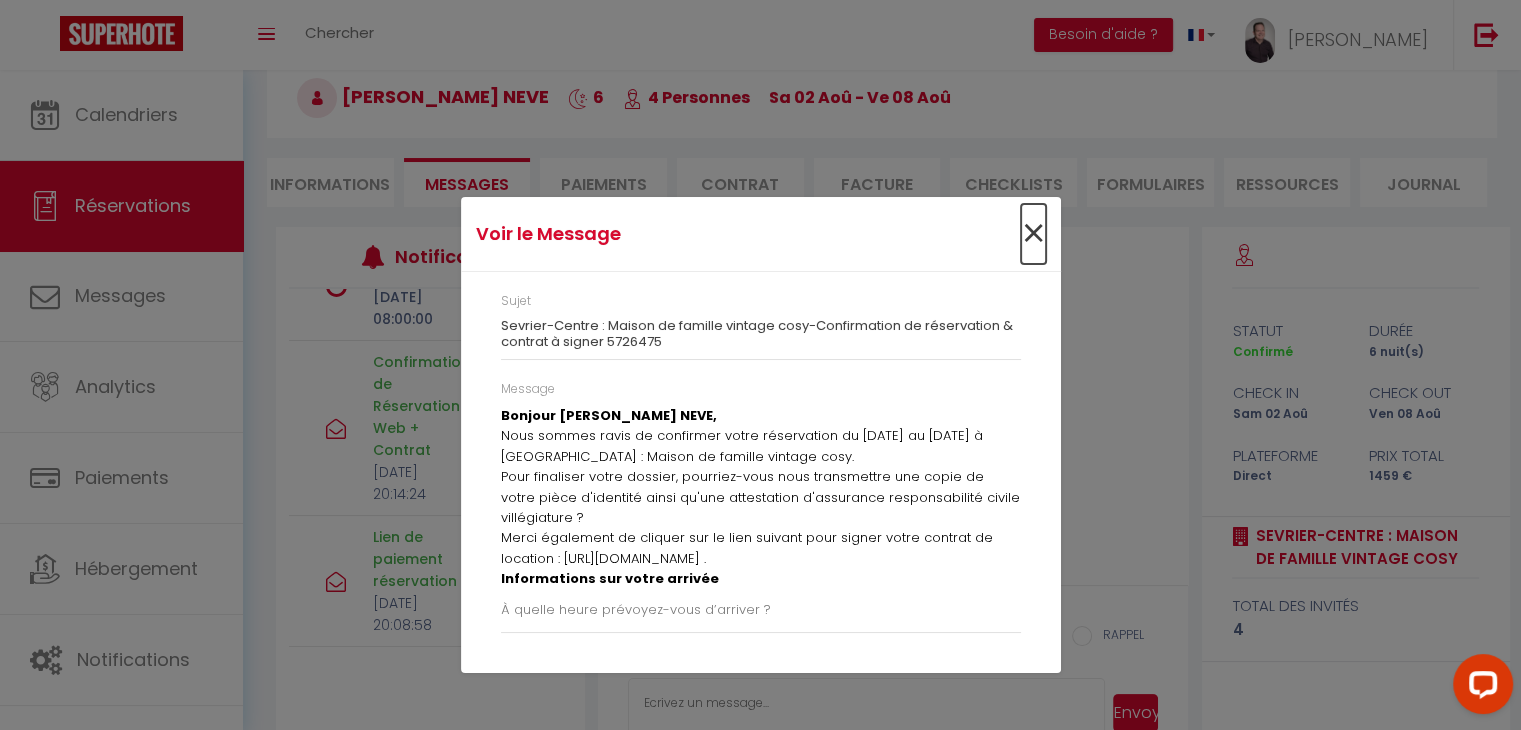 click on "×" at bounding box center [1033, 234] 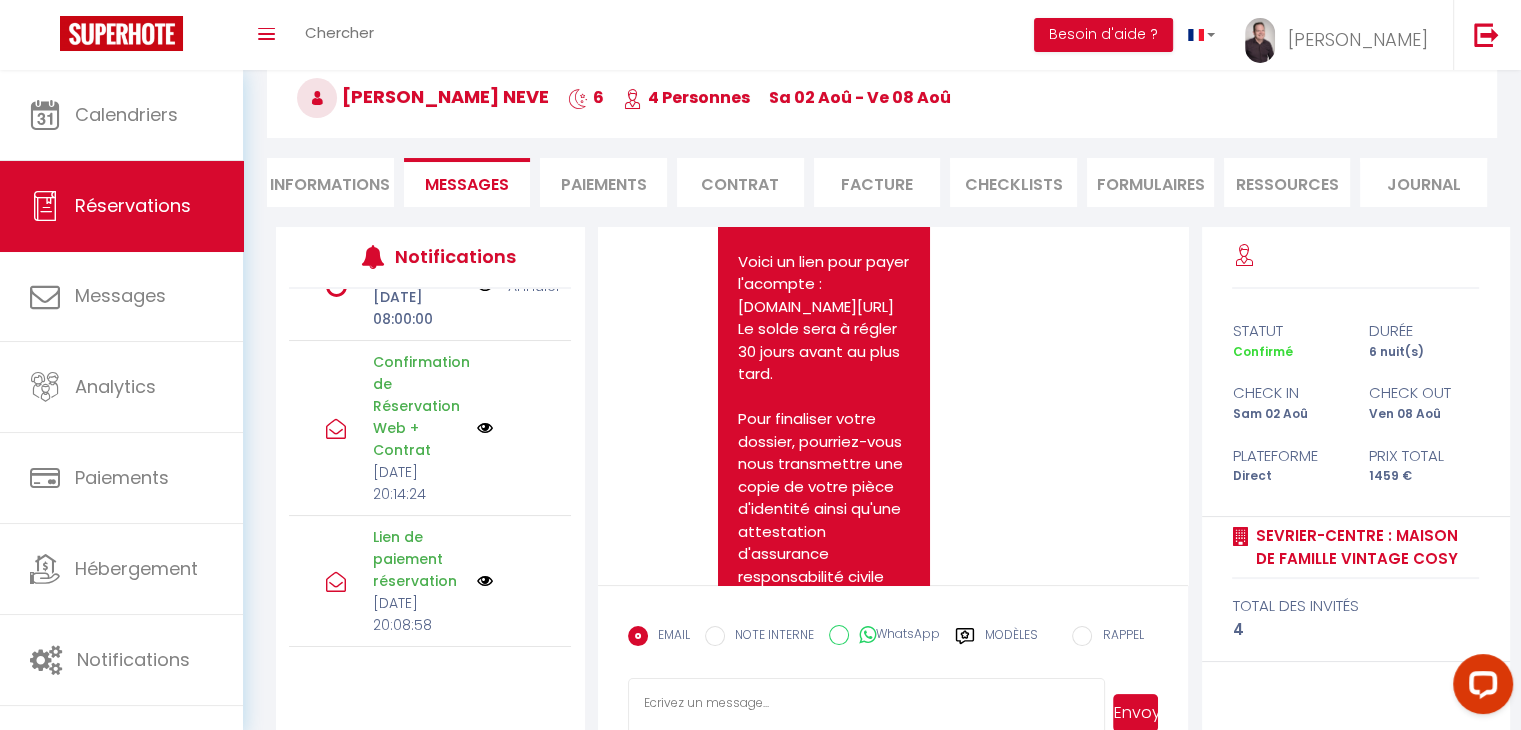scroll, scrollTop: 1972, scrollLeft: 0, axis: vertical 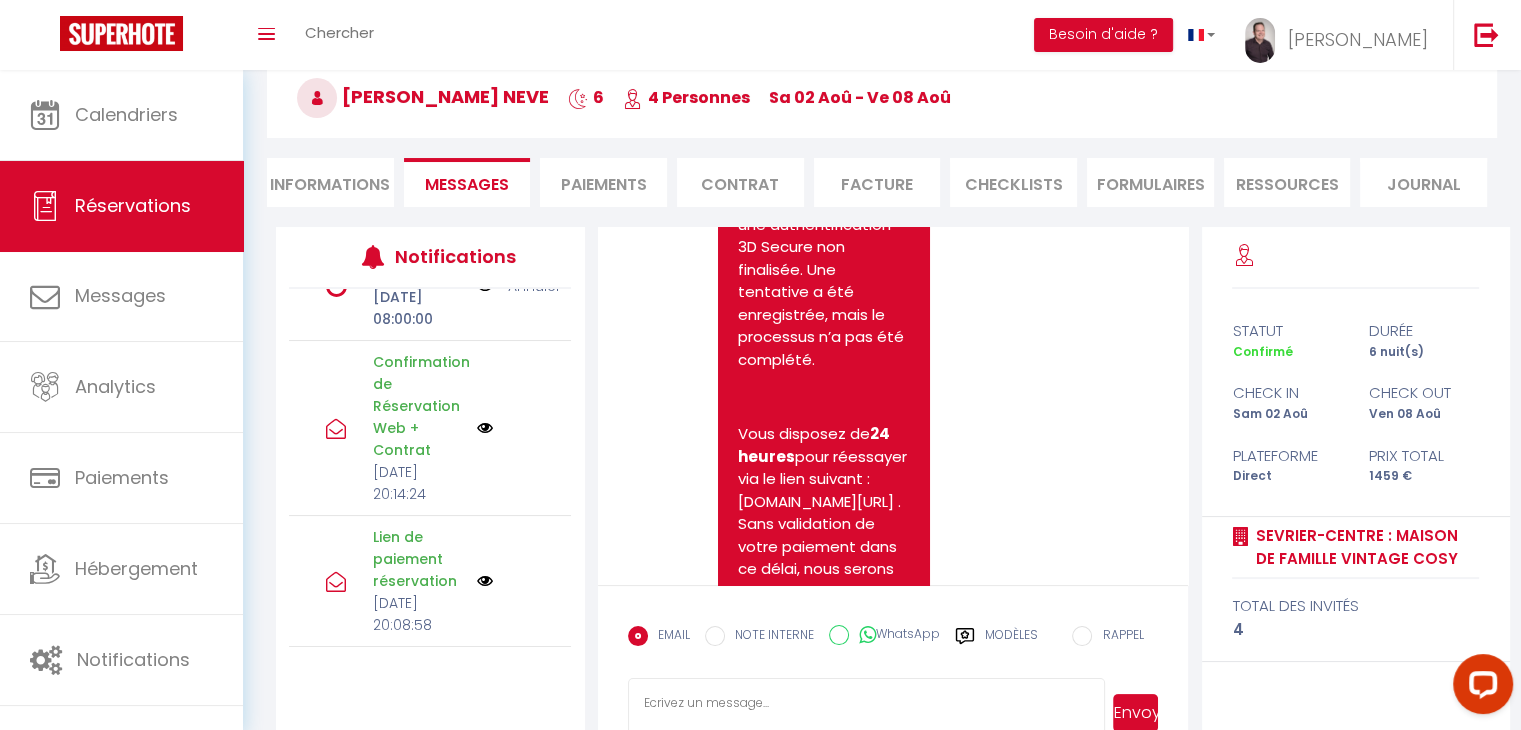 click on "Note Sms       Bonjour Romain VIGINIER NEVE,
Nous vous remercions pour votre réservation du 02-08-2025 au 08-08-2025 (6 nuits).
Malheureusement, votre paiement n’a pas pu être validé. Cela est généralement dû à une authentification 3D Secure non finalisée. Une tentative a été enregistrée, mais le processus n’a pas été complété.
Vous disposez de  24 heures  pour réessayer via le lien suivant :  superhote.com/applink/p/0iPeOgD5 .  Sans validation de votre paiement dans ce délai, nous serons contraints d’annuler votre réservation.
Nous espérons avoir le plaisir de vous accueillir très prochainement.
Bien cordialement,
Yannick
📧 annecy.green@gmail.com
🌍  www.annecygreen.fr
Sevrier-Centre : Maison de famille vintage cosy   Dim 11 Mai 2025 20:08:59 - mail" at bounding box center [893, 584] 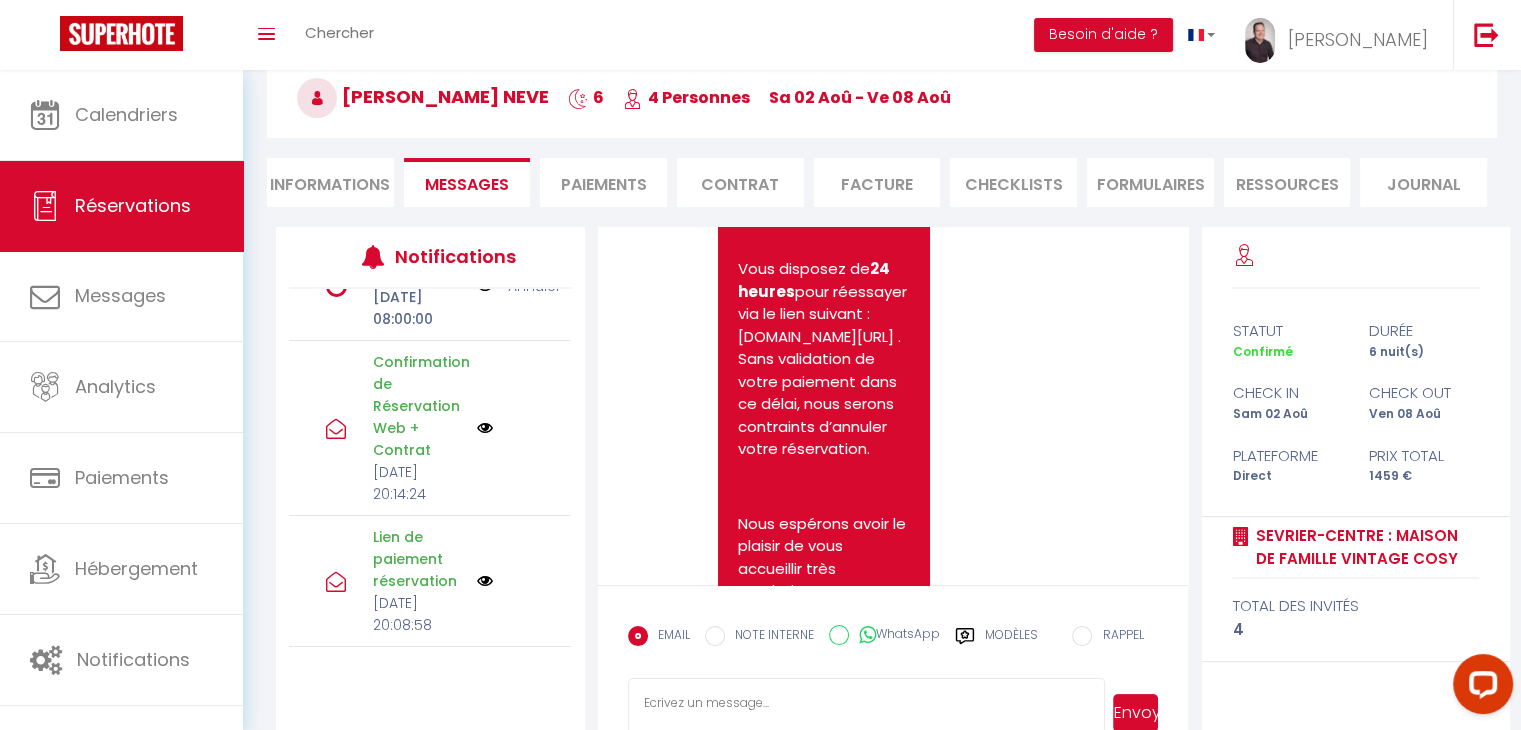 scroll, scrollTop: 740, scrollLeft: 0, axis: vertical 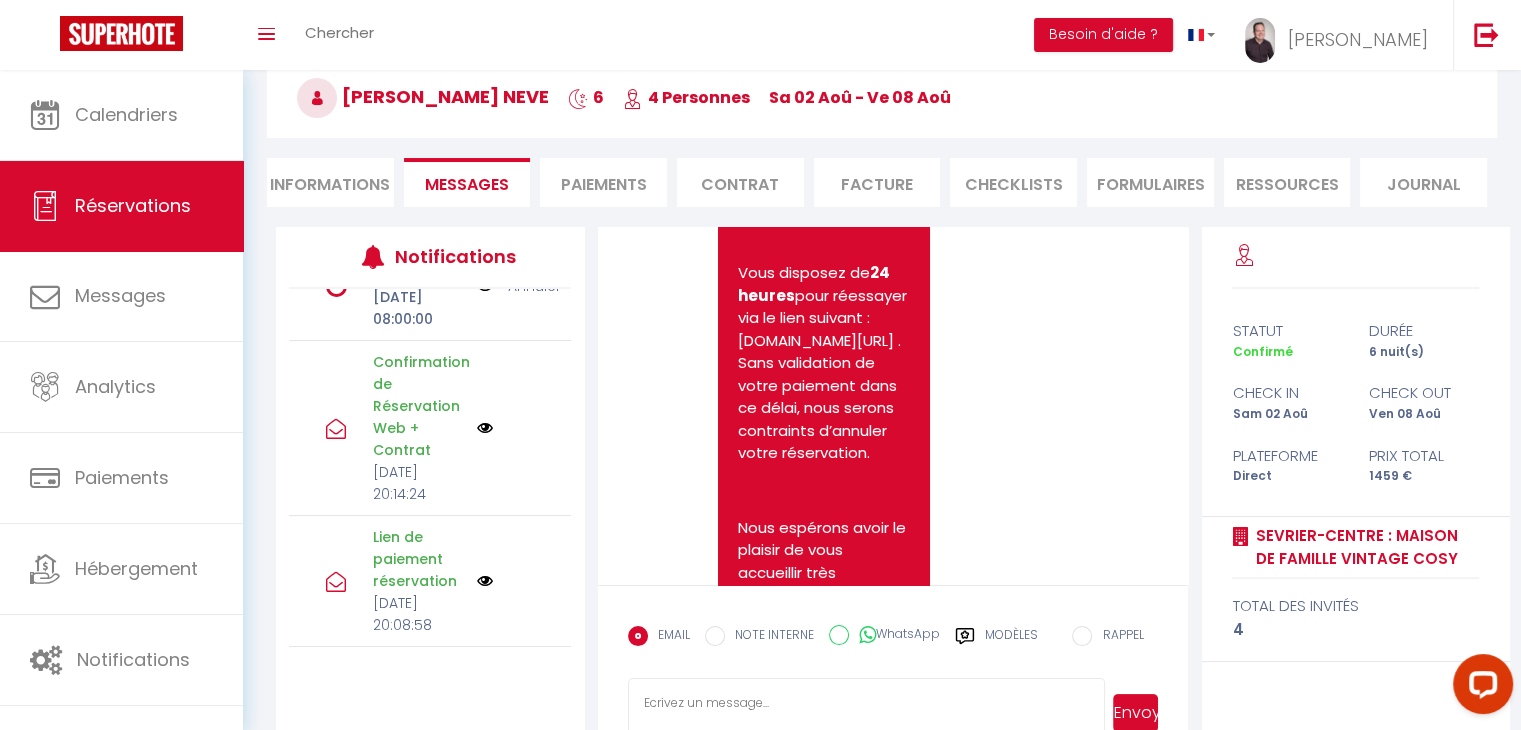 click on "Paiements" at bounding box center (603, 182) 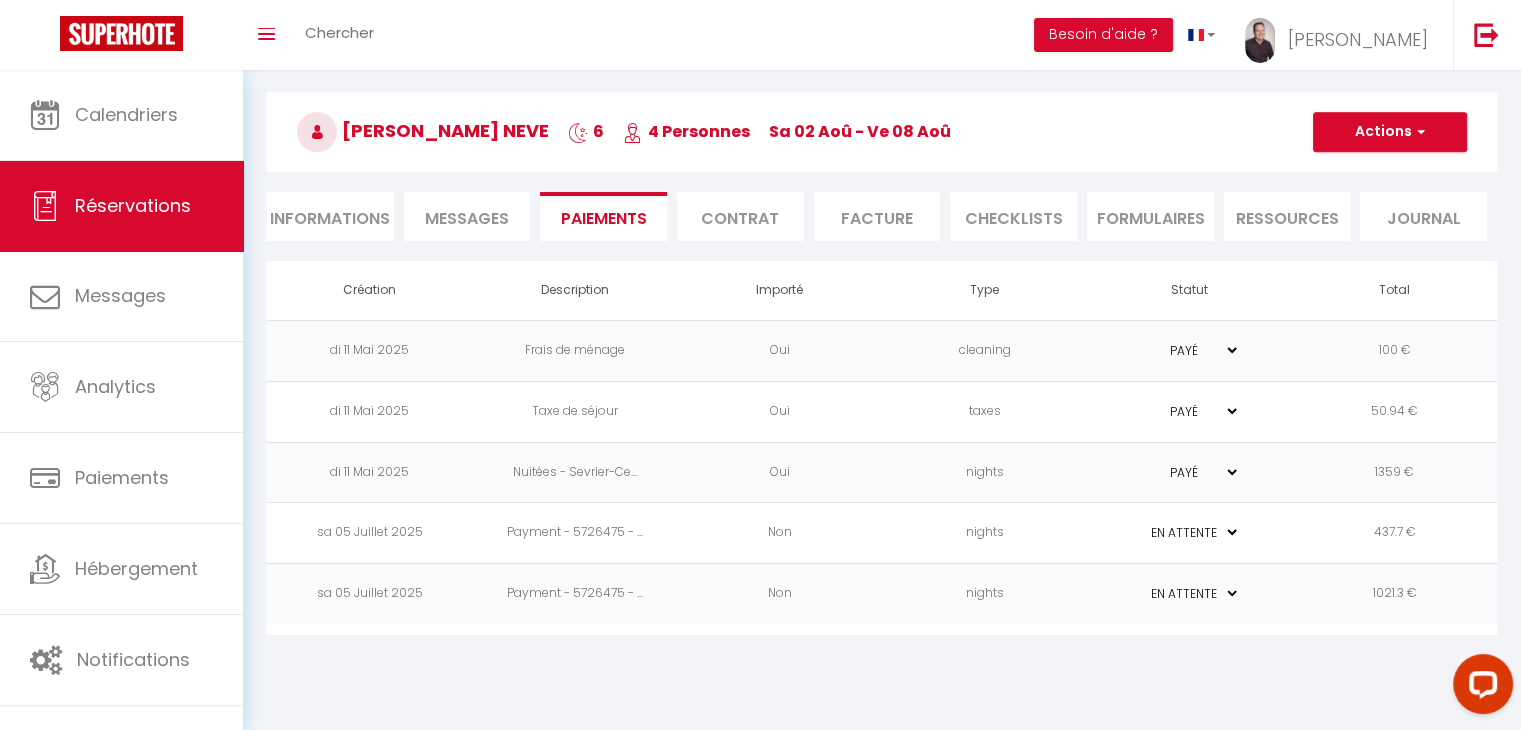 click on "Messages" at bounding box center [467, 218] 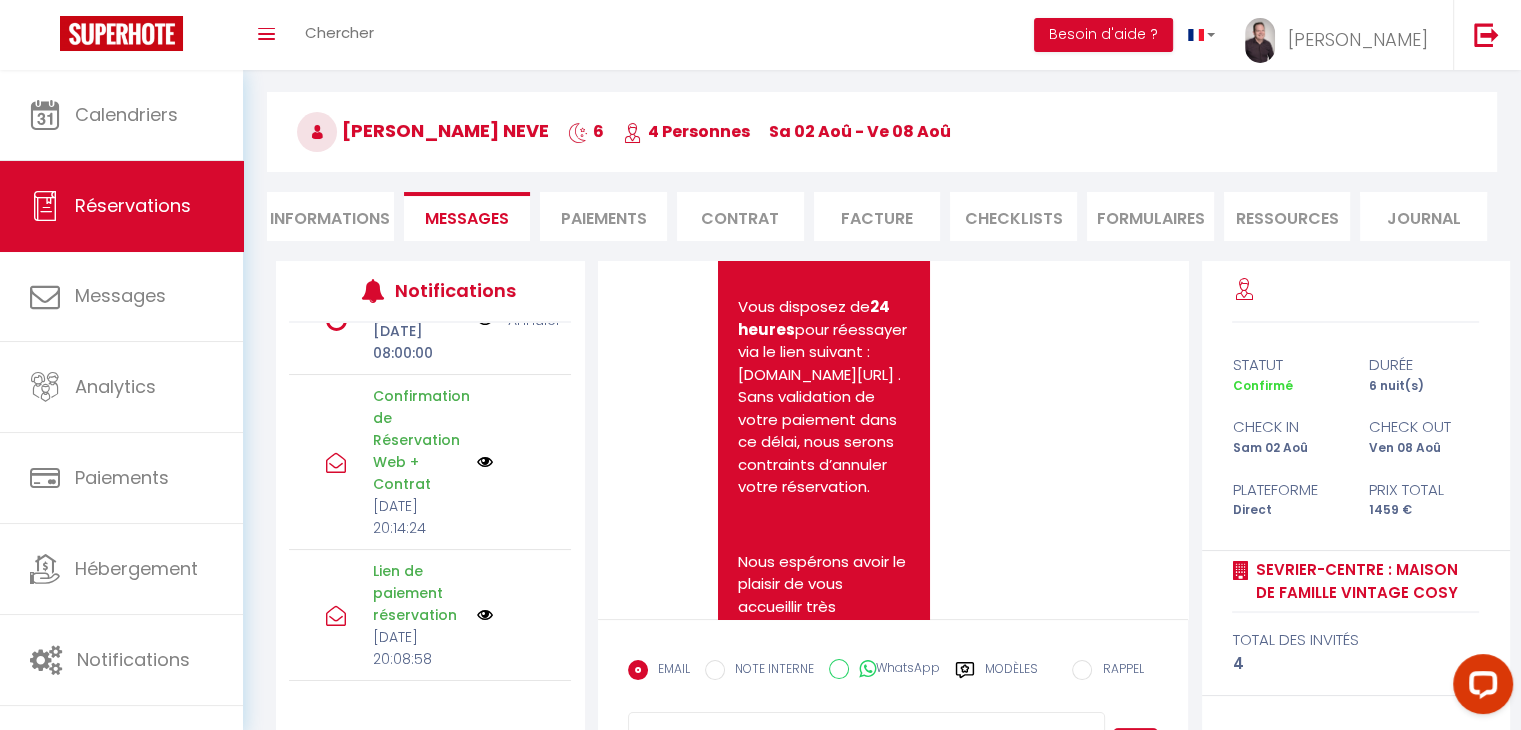 scroll, scrollTop: 104, scrollLeft: 0, axis: vertical 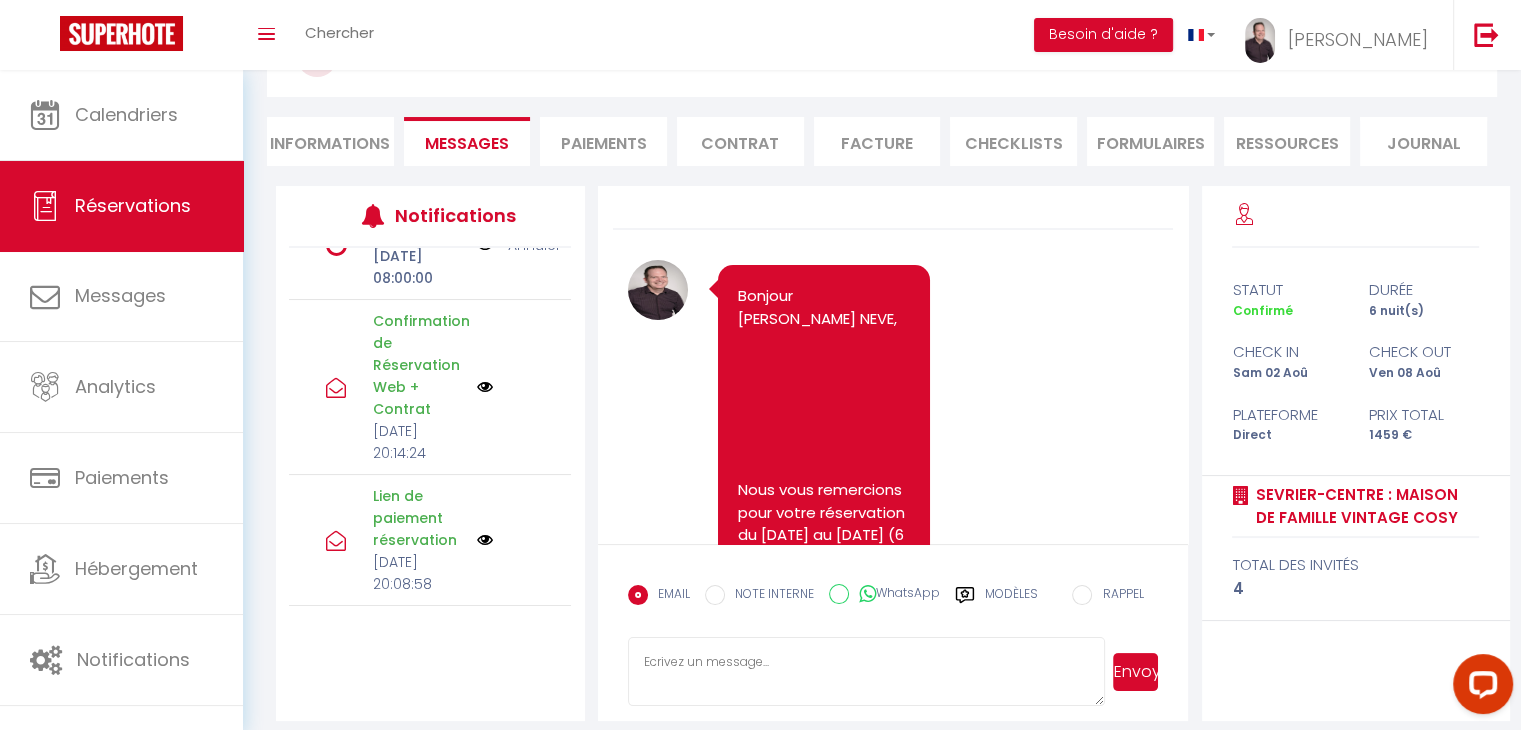 click at bounding box center (485, 540) 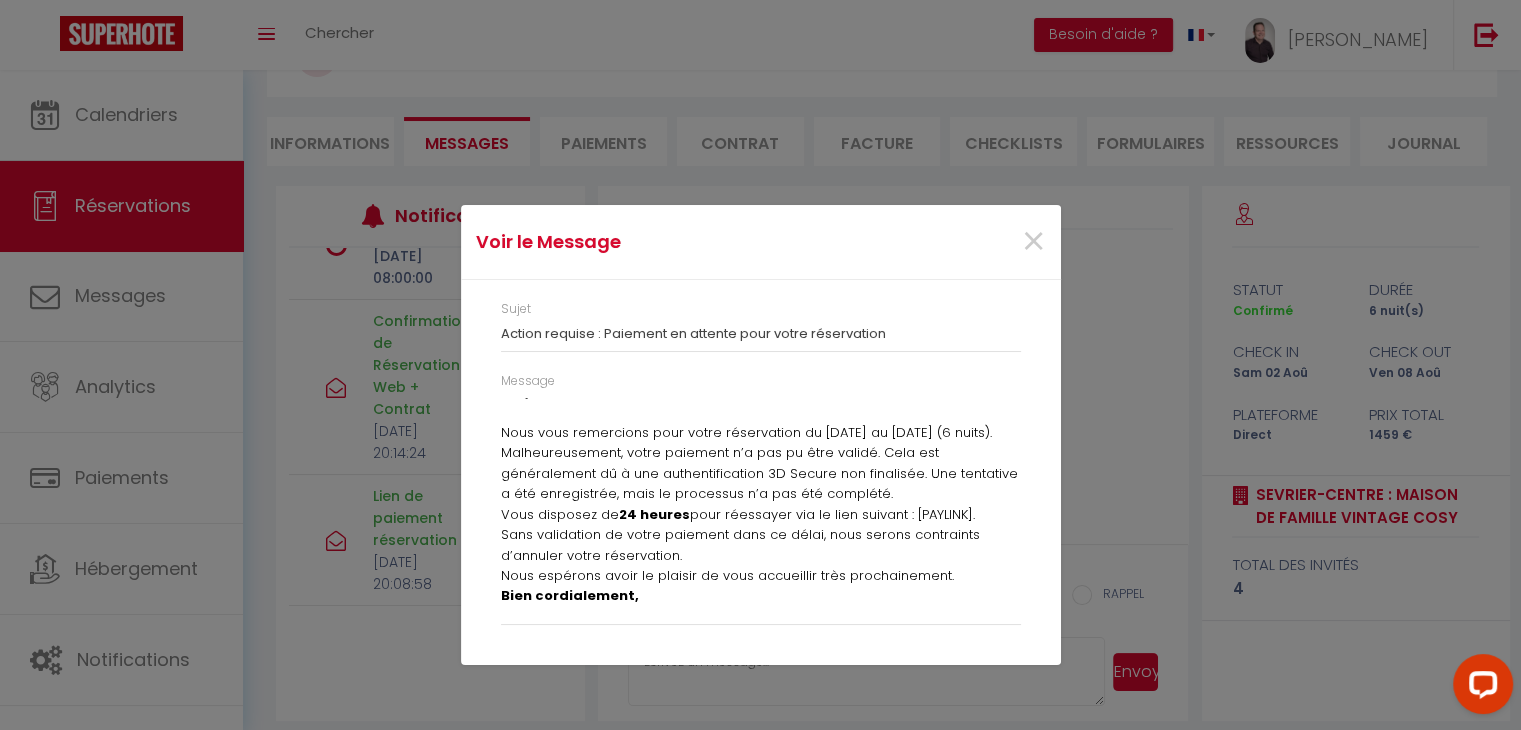 scroll, scrollTop: 12, scrollLeft: 0, axis: vertical 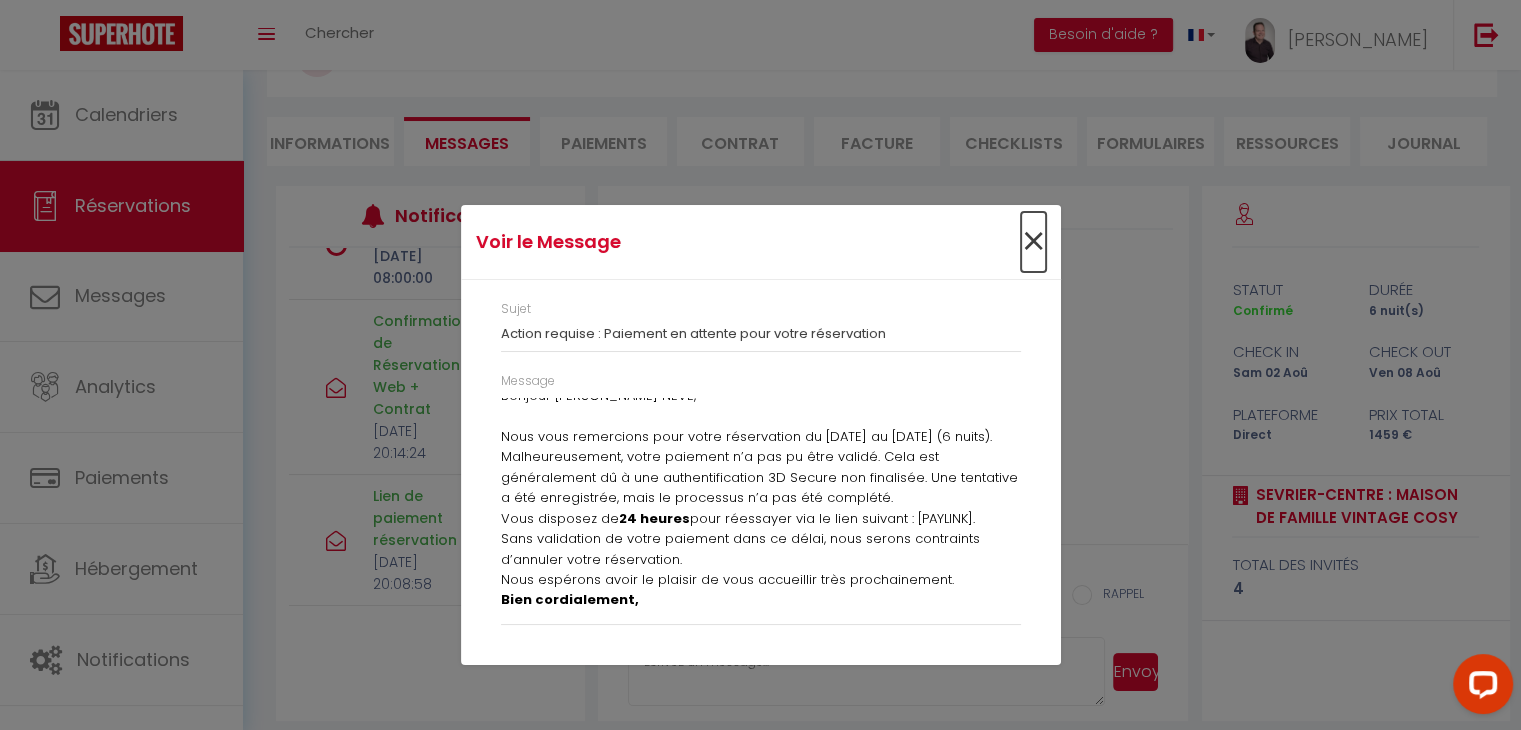 click on "×" at bounding box center [1033, 242] 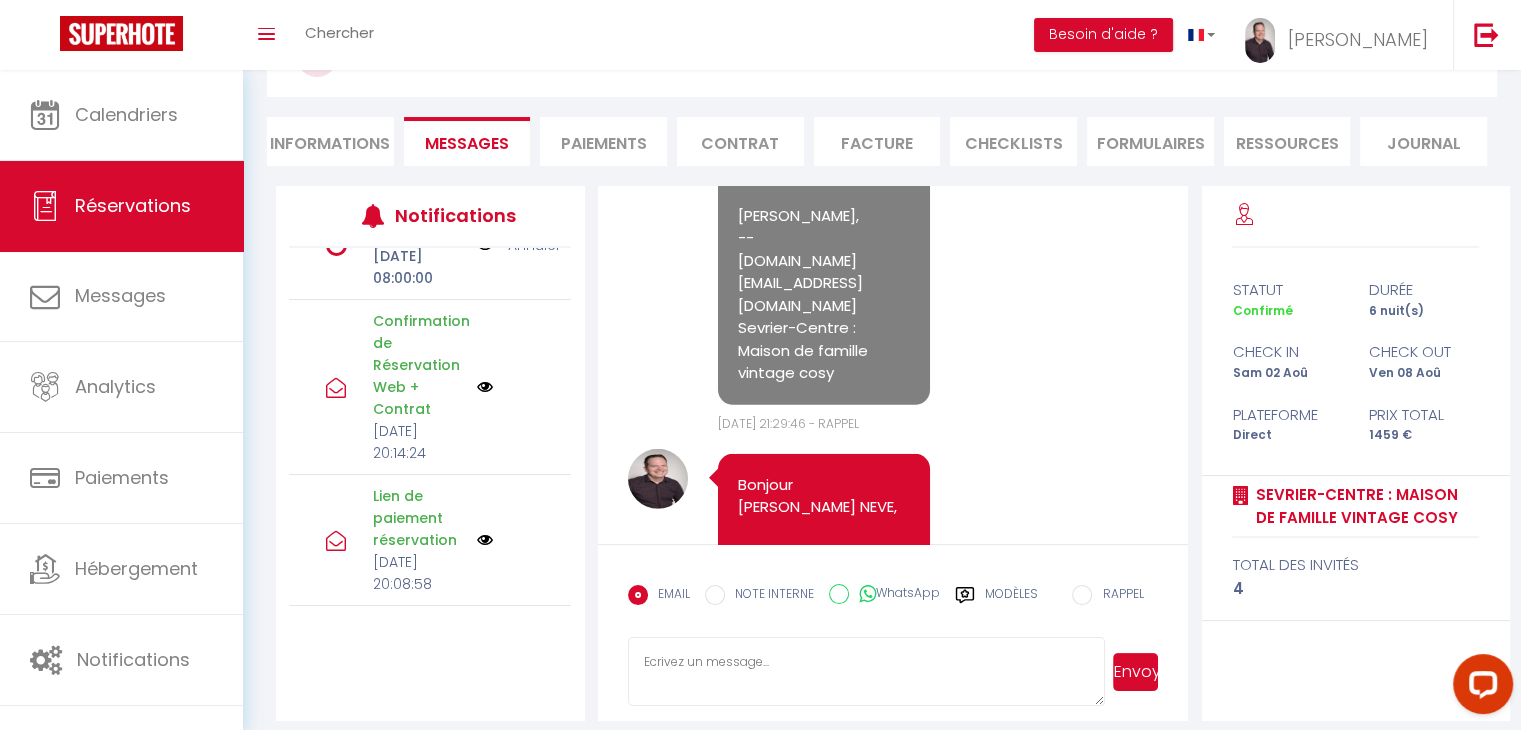 scroll, scrollTop: 6140, scrollLeft: 0, axis: vertical 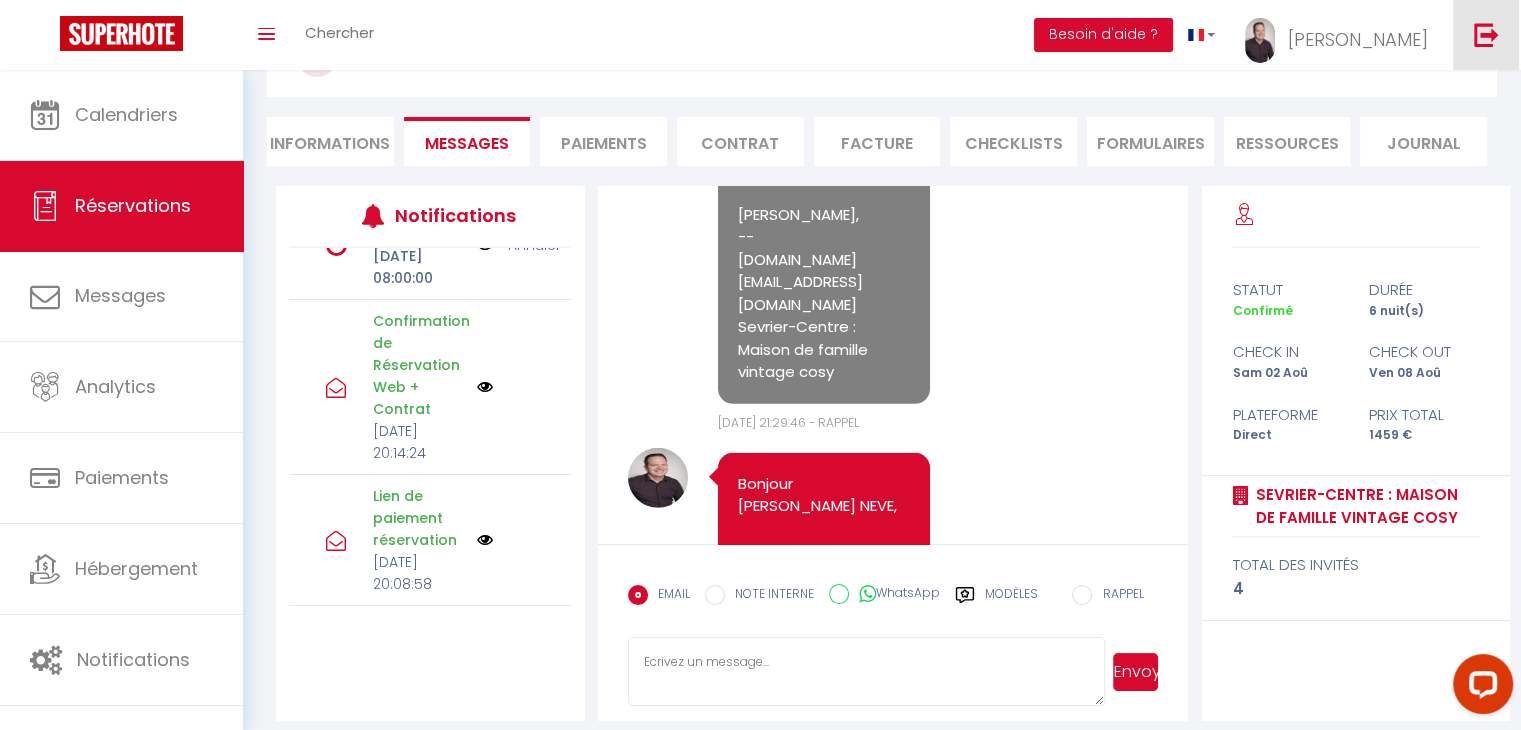 click at bounding box center (1486, 35) 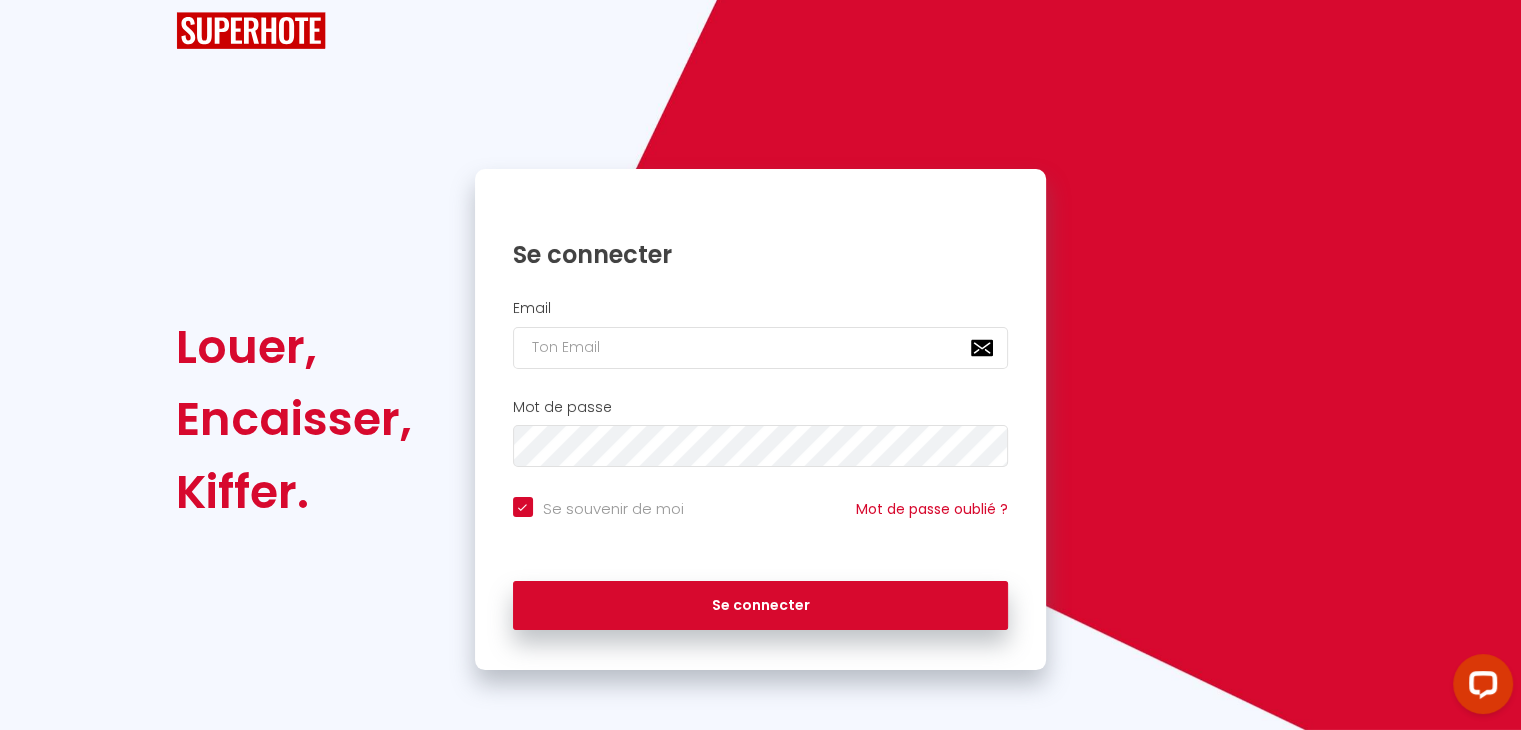 scroll, scrollTop: 8, scrollLeft: 0, axis: vertical 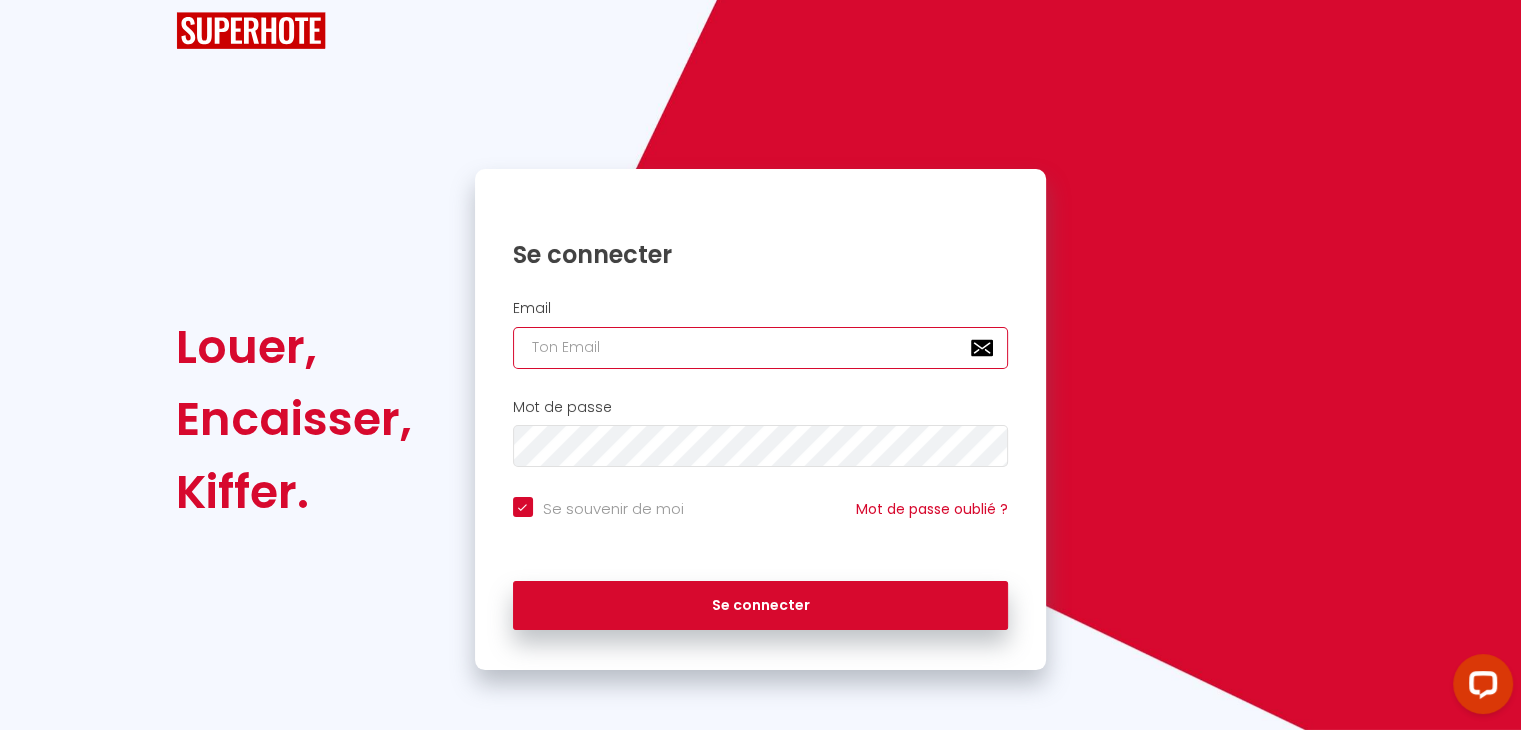 paste on "christinecapucine@free.fr" 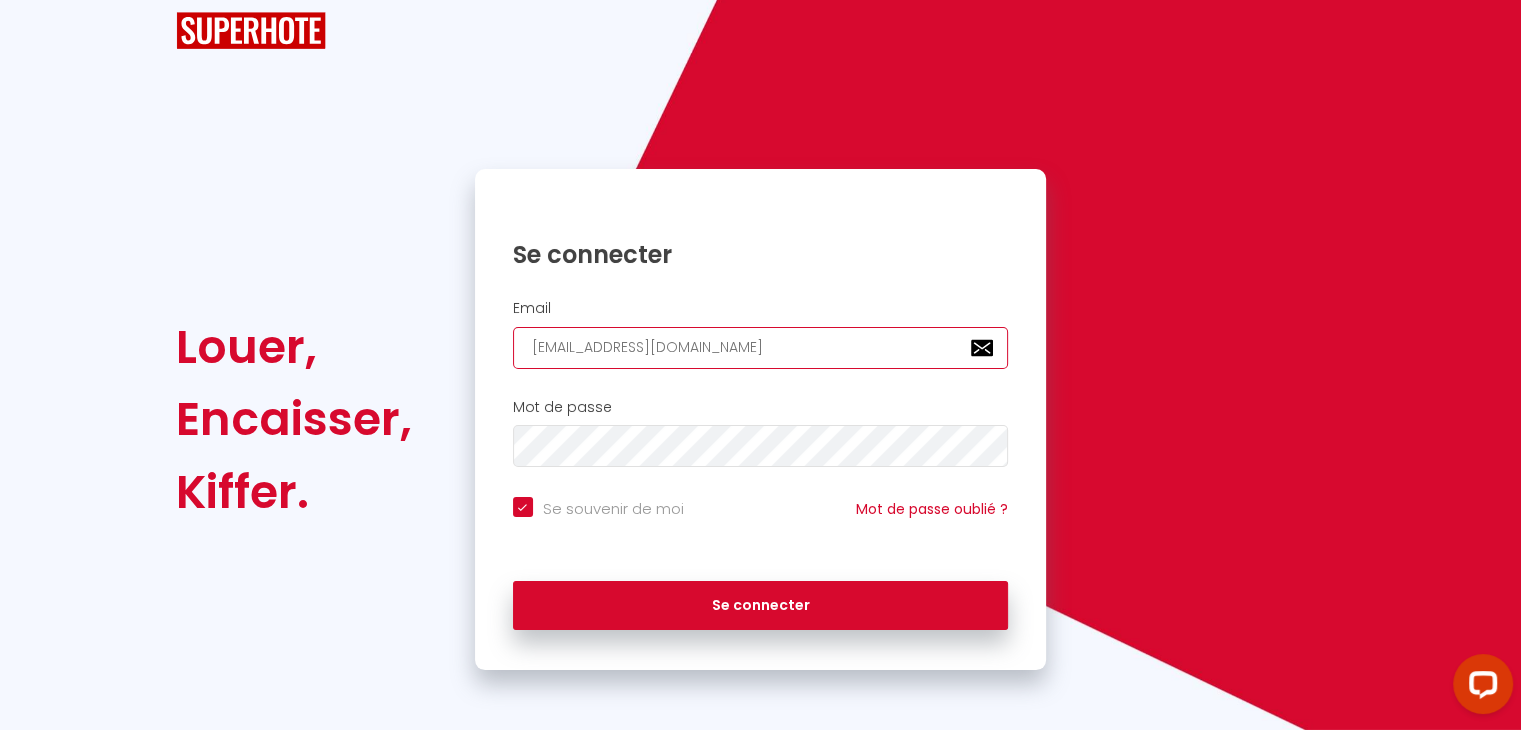 checkbox on "true" 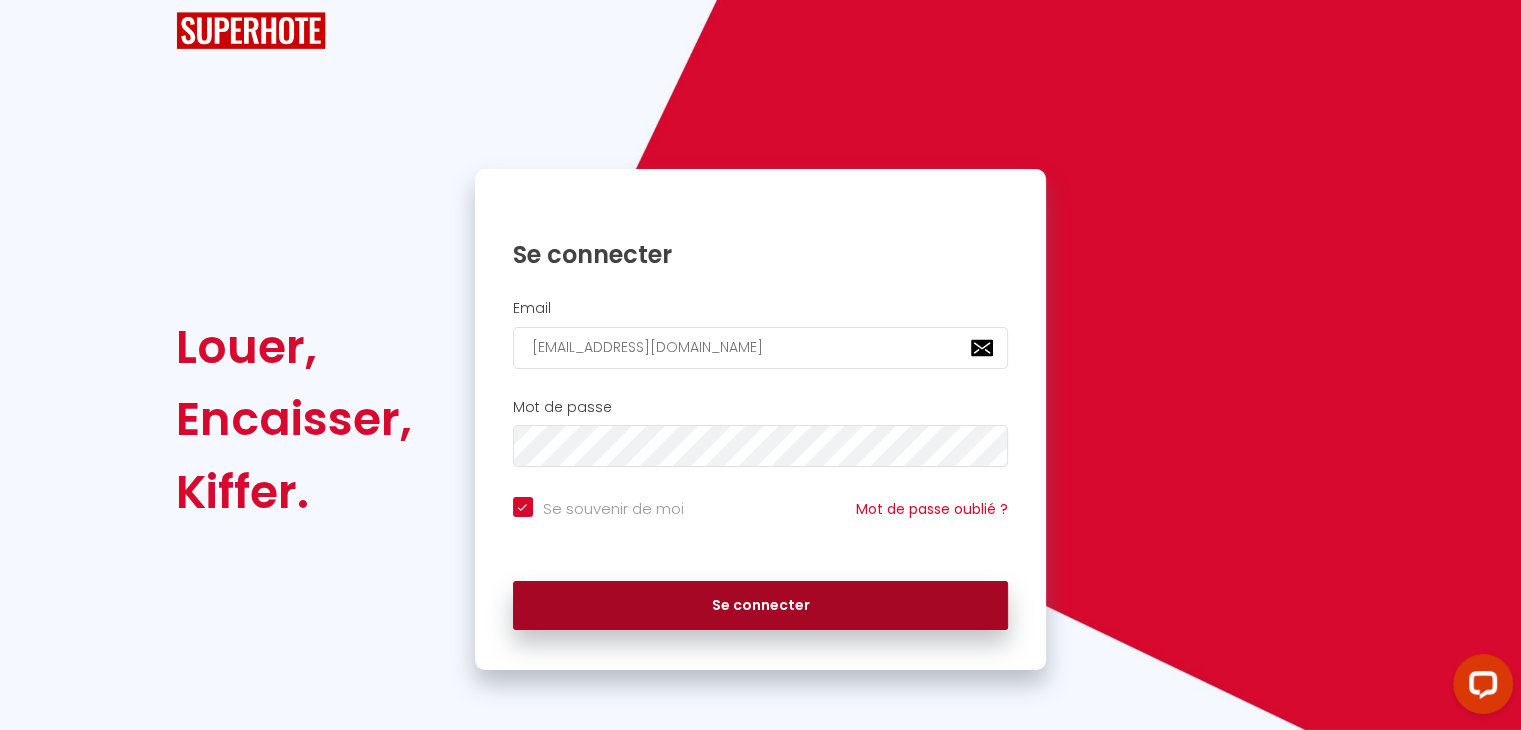 click on "Se connecter" at bounding box center [761, 606] 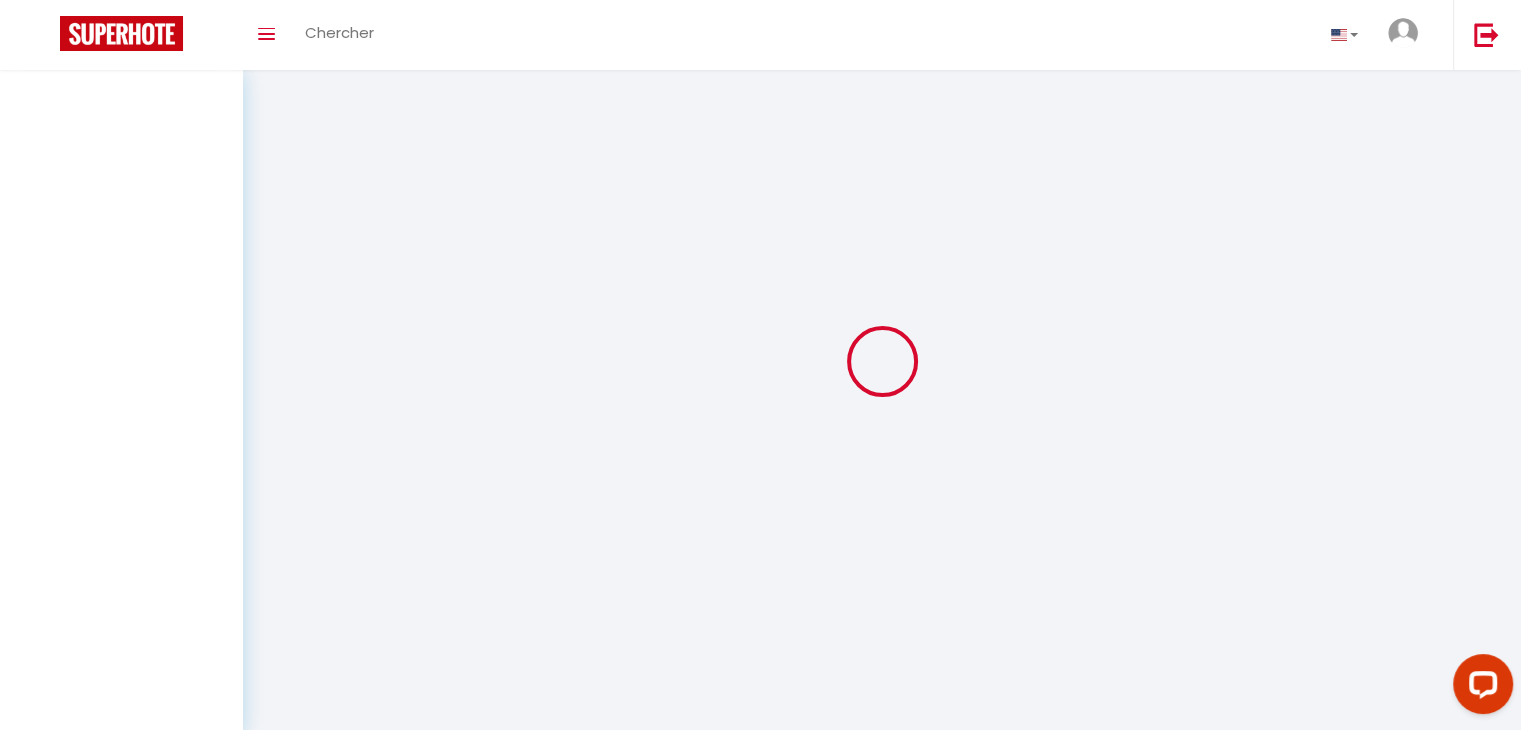scroll, scrollTop: 0, scrollLeft: 0, axis: both 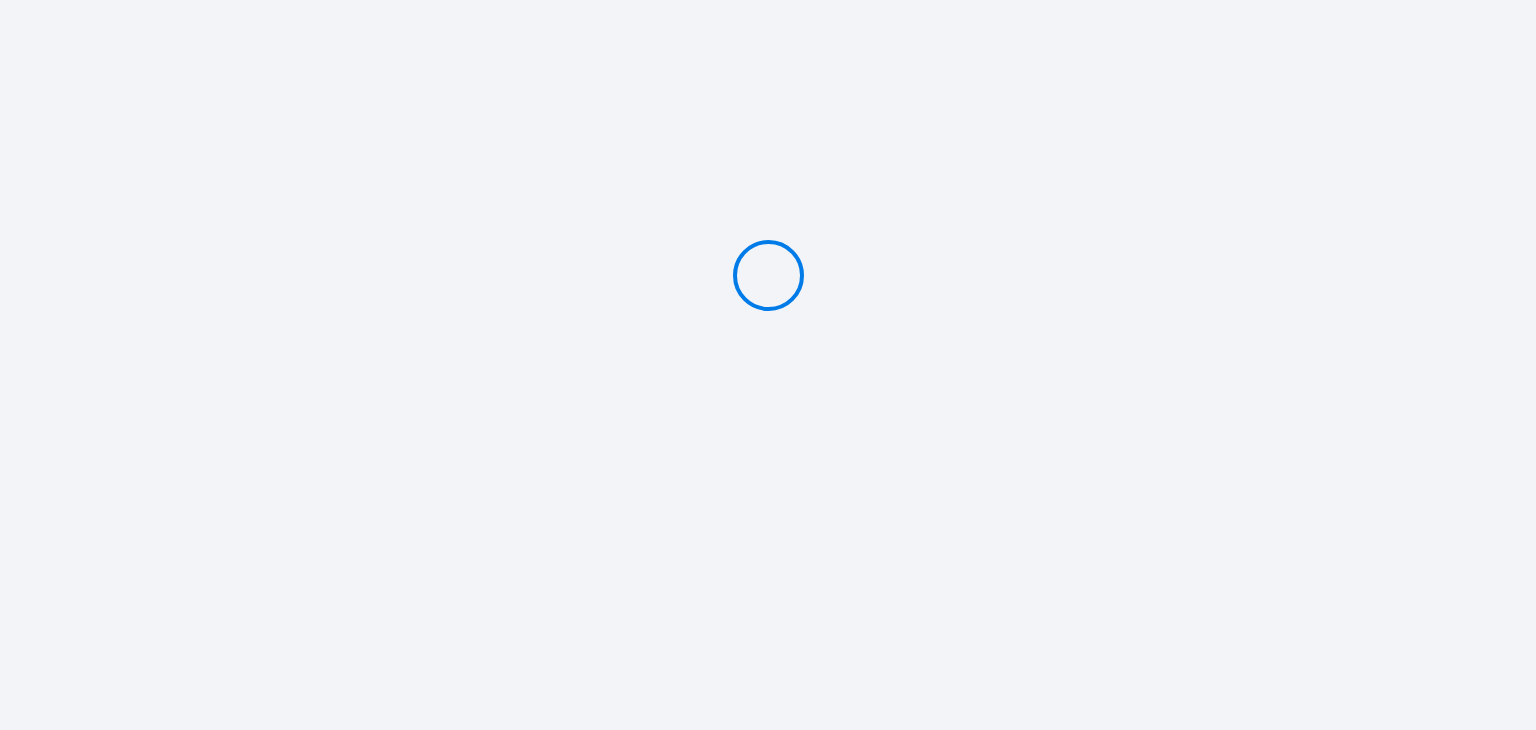 type on "PAYER 1509.94 €" 